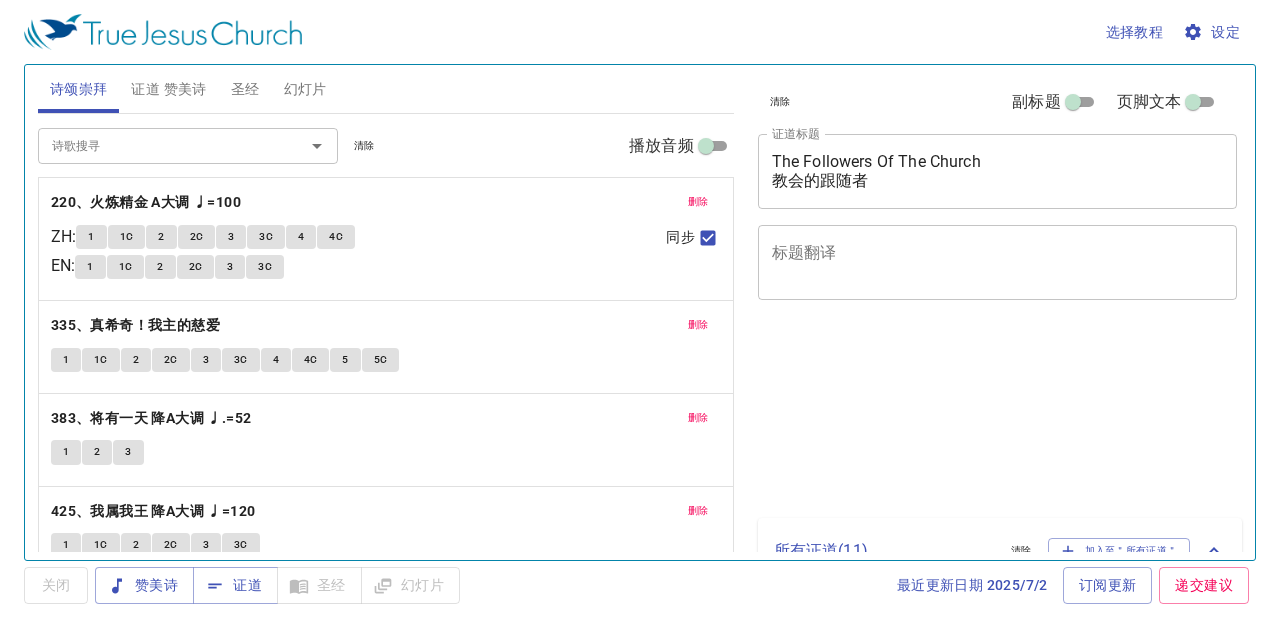 scroll, scrollTop: 0, scrollLeft: 0, axis: both 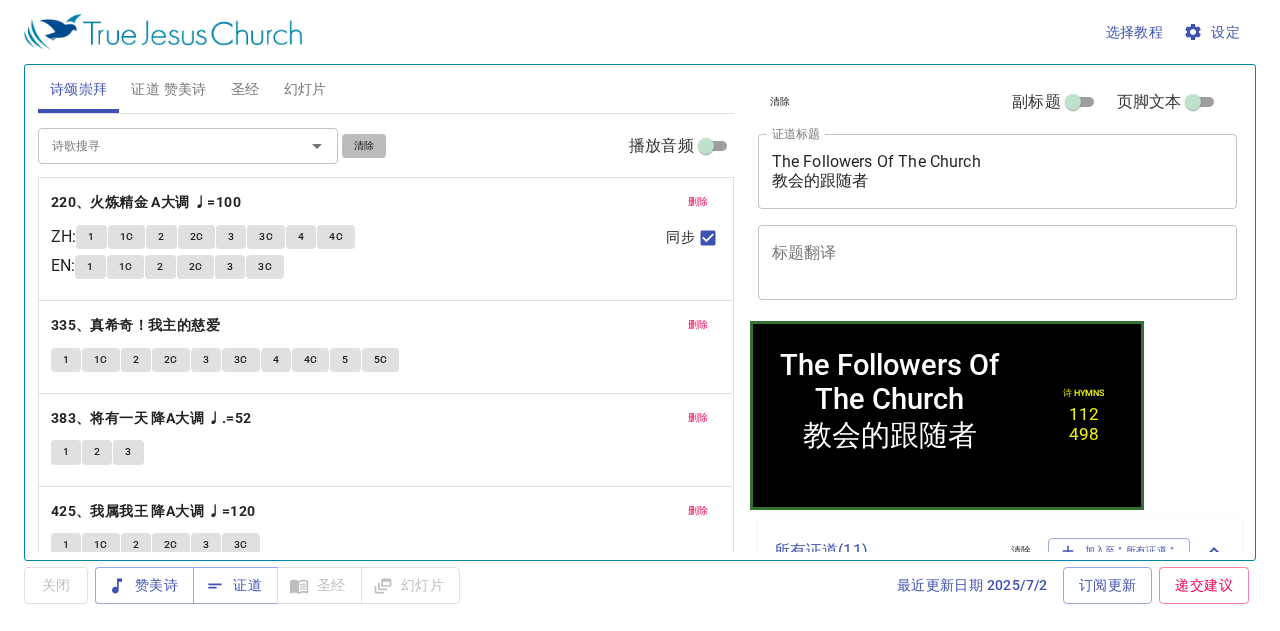 click on "清除" at bounding box center [364, 146] 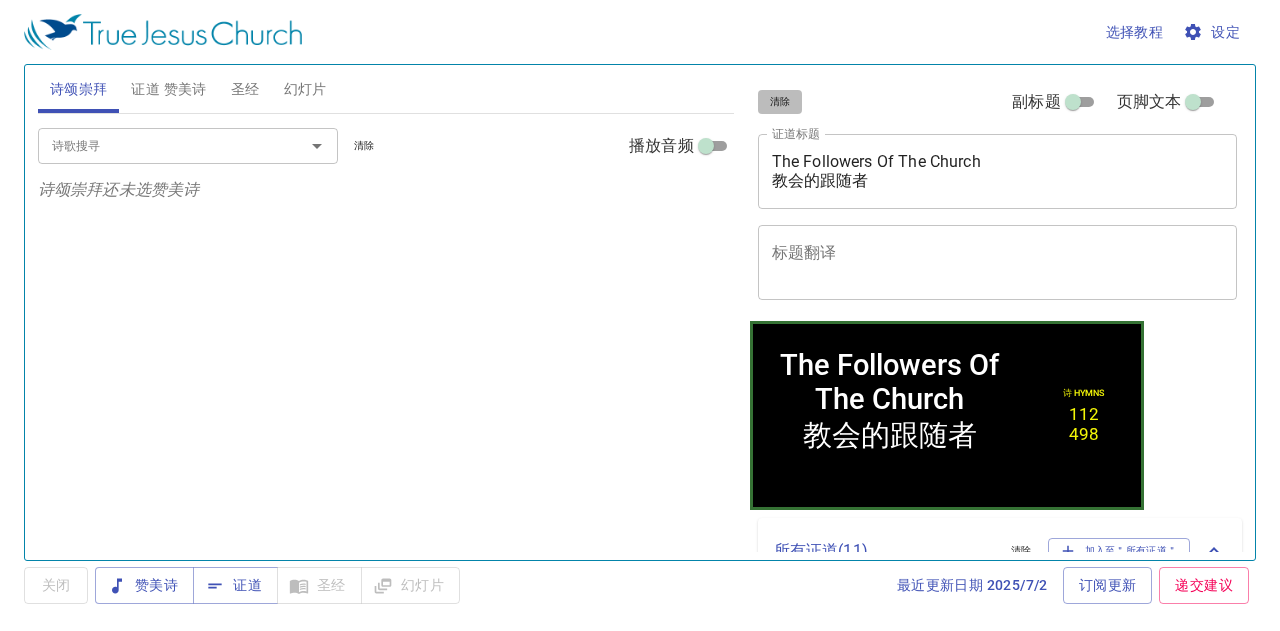 click on "清除" at bounding box center (780, 102) 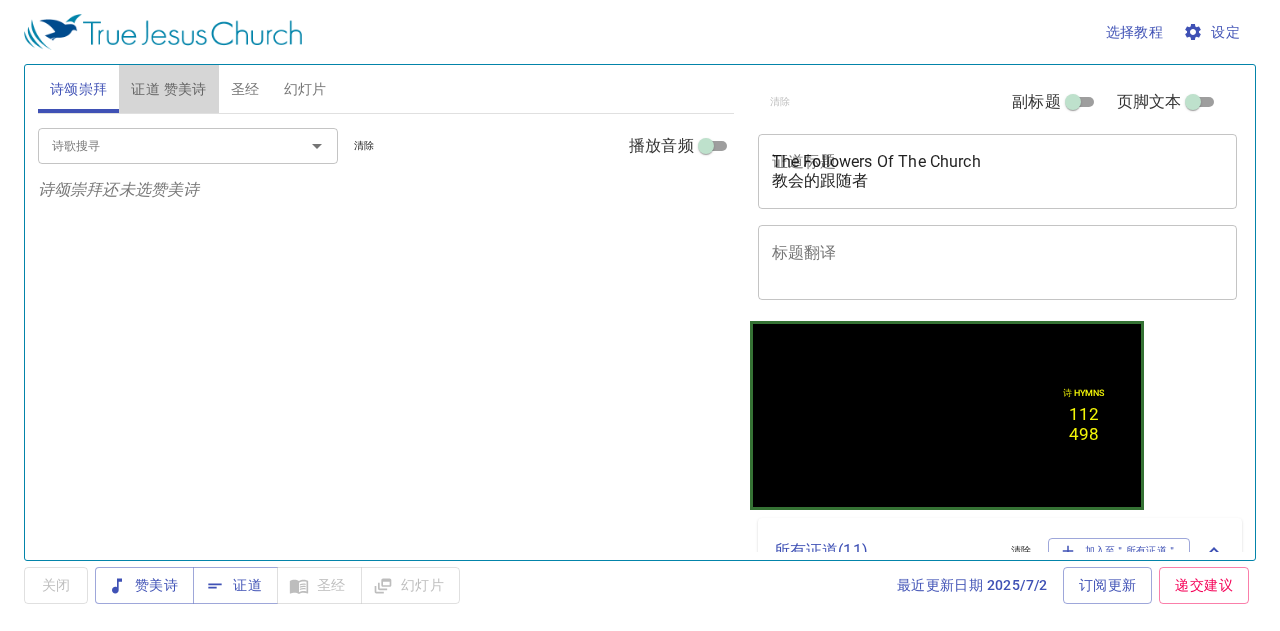 click on "证道 赞美诗" at bounding box center [168, 89] 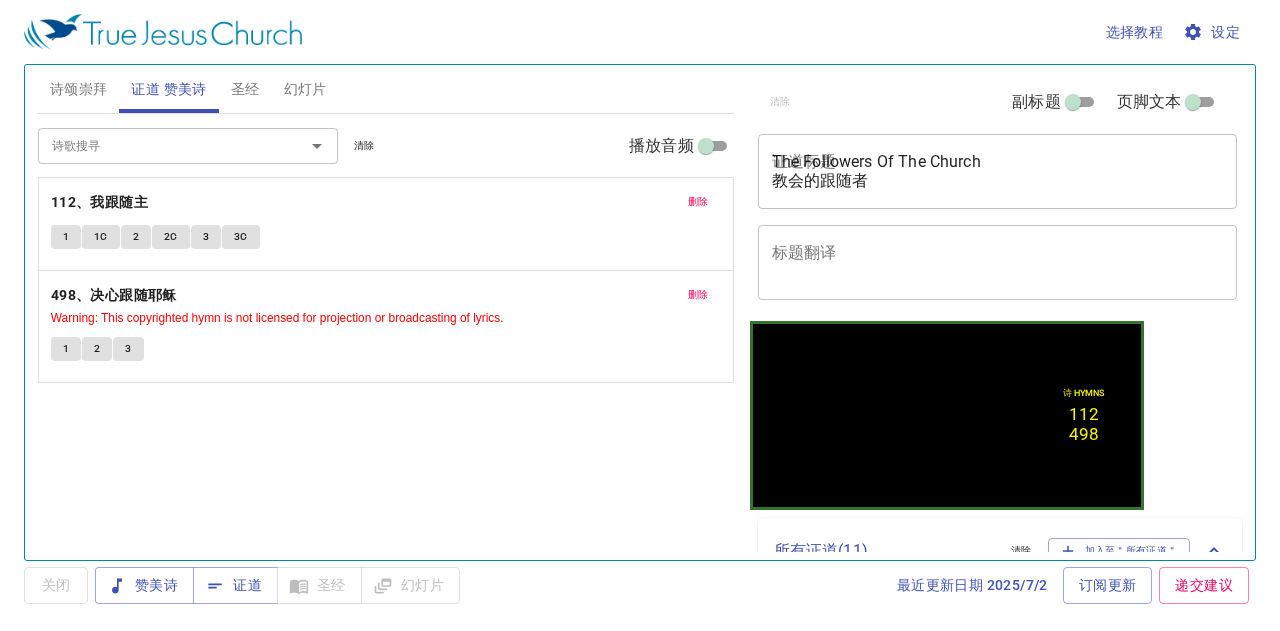 click on "清除" at bounding box center (364, 146) 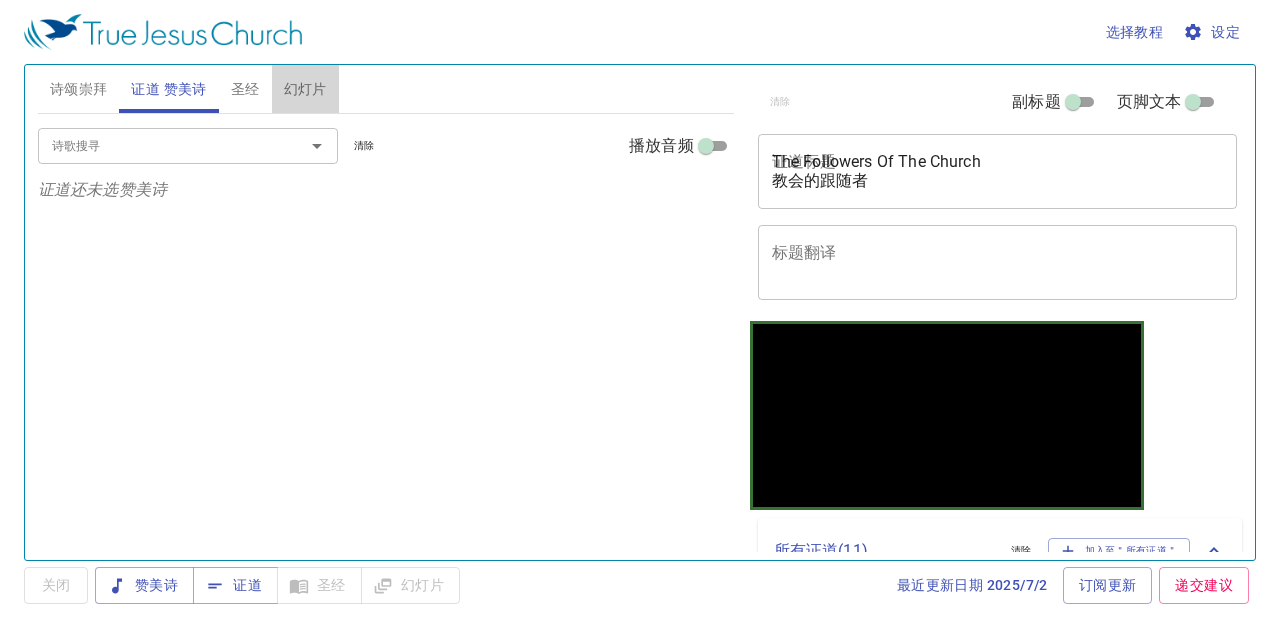 click on "幻灯片" at bounding box center (305, 89) 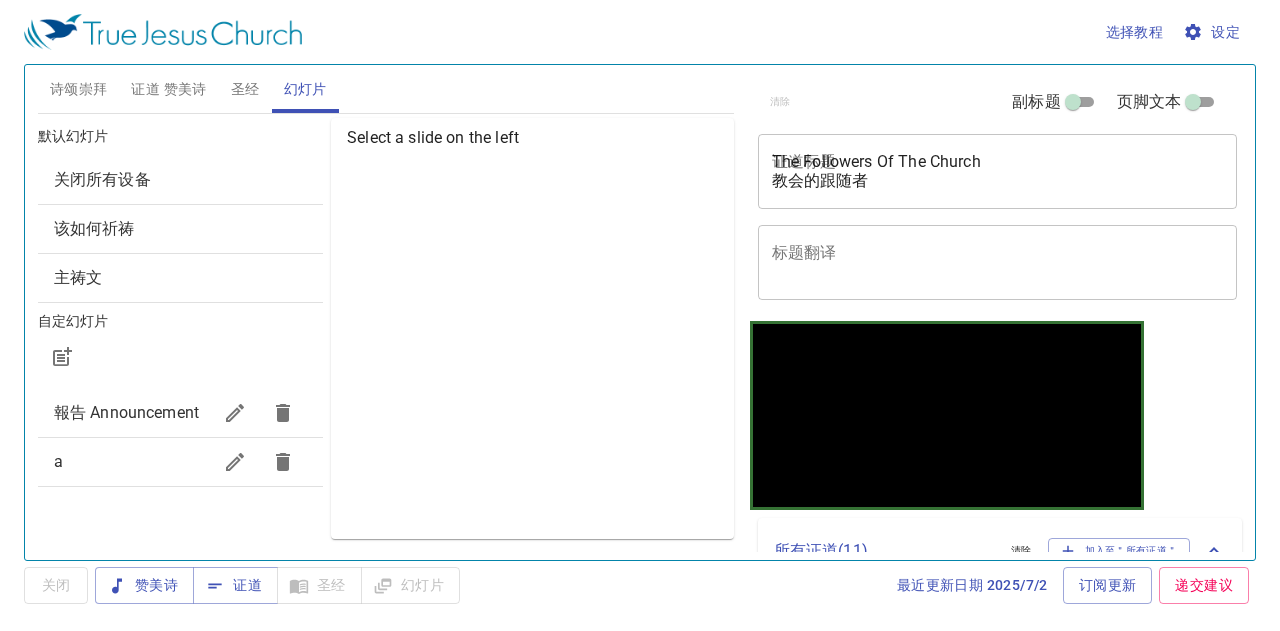 click on "关闭所有设备" at bounding box center (180, 180) 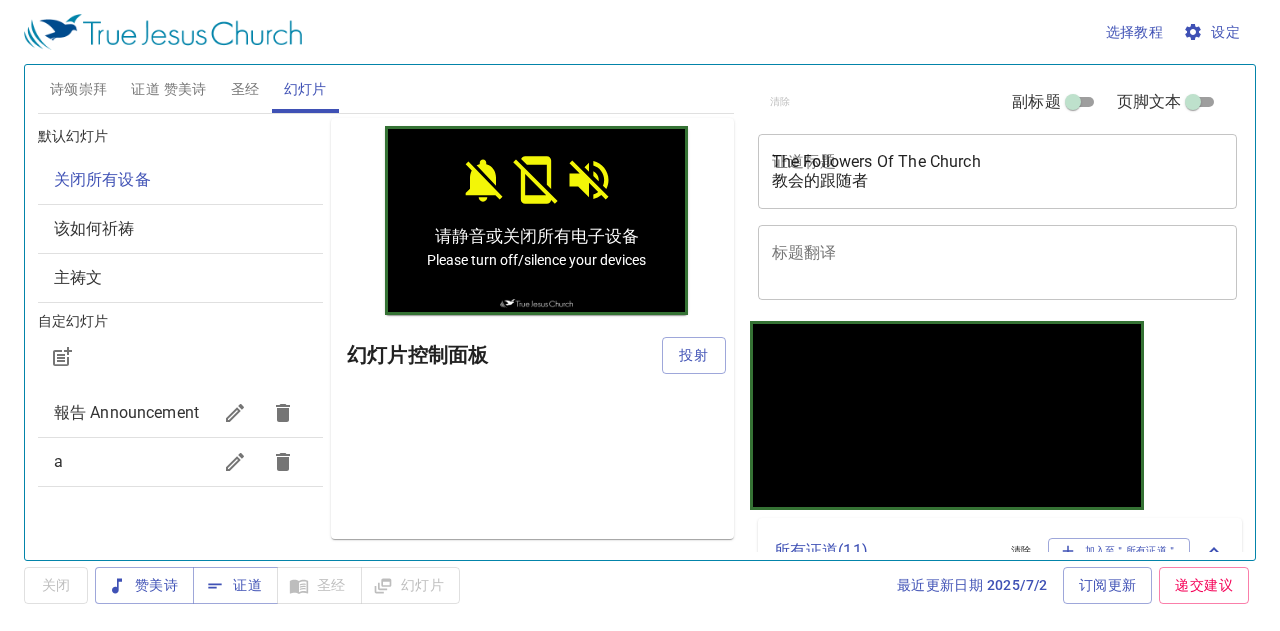 scroll, scrollTop: 0, scrollLeft: 0, axis: both 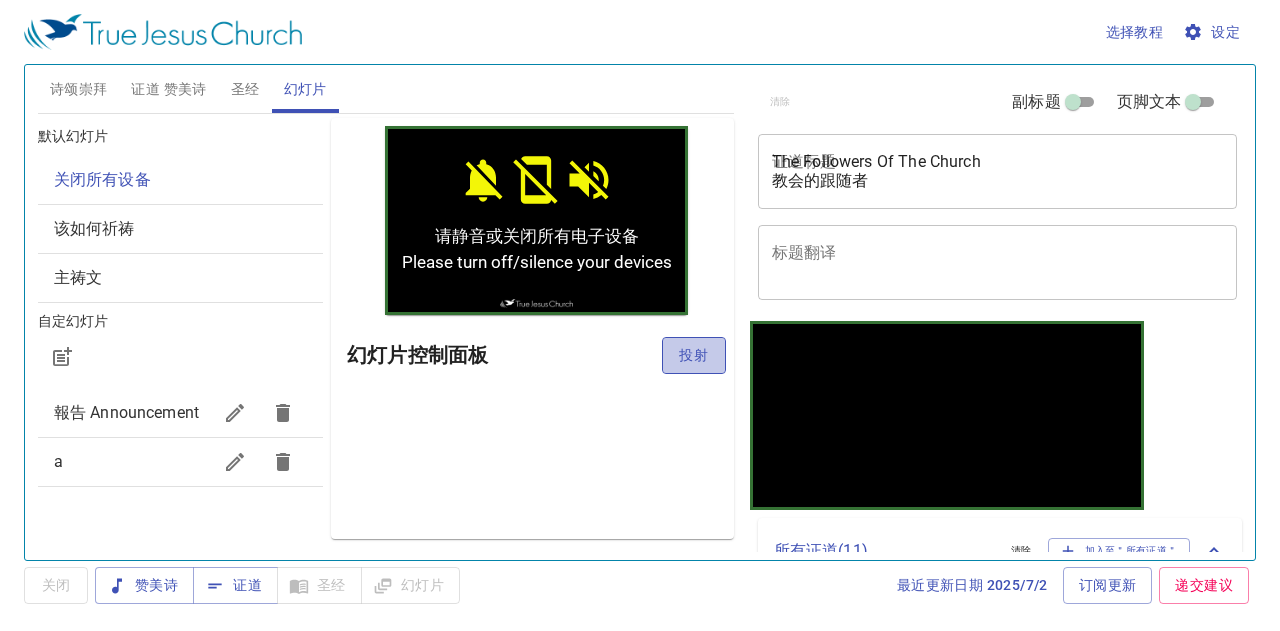click on "投射" at bounding box center [694, 355] 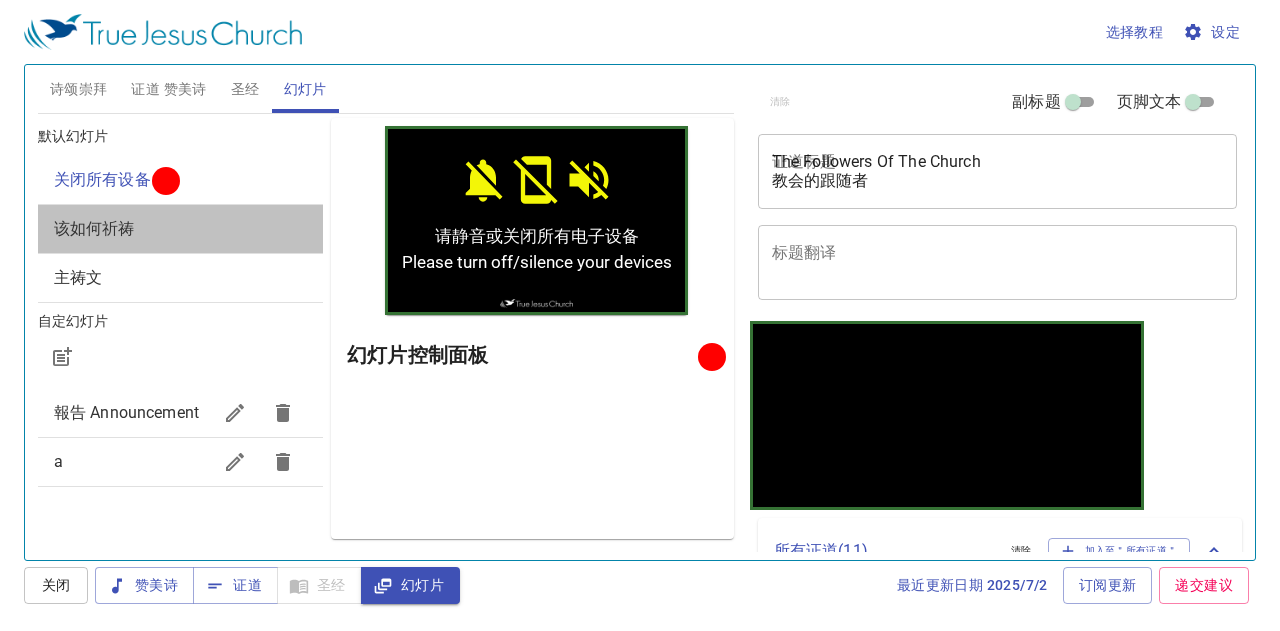 click on "该如何祈祷" at bounding box center [180, 229] 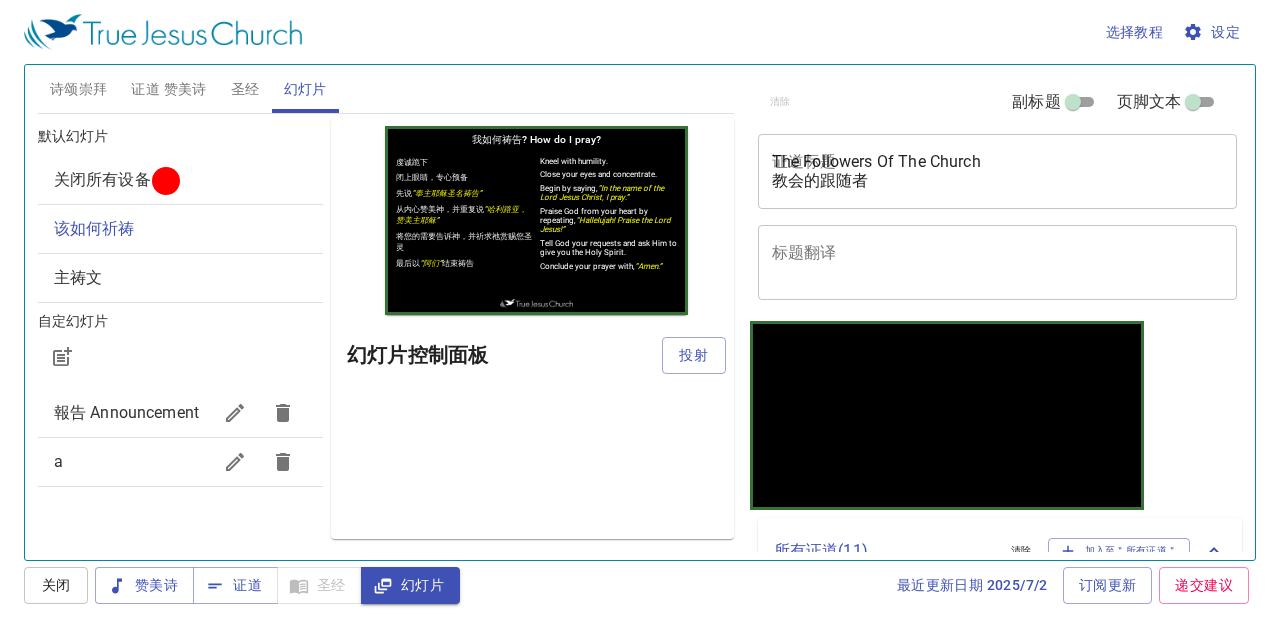 click on "证道 赞美诗" at bounding box center [168, 89] 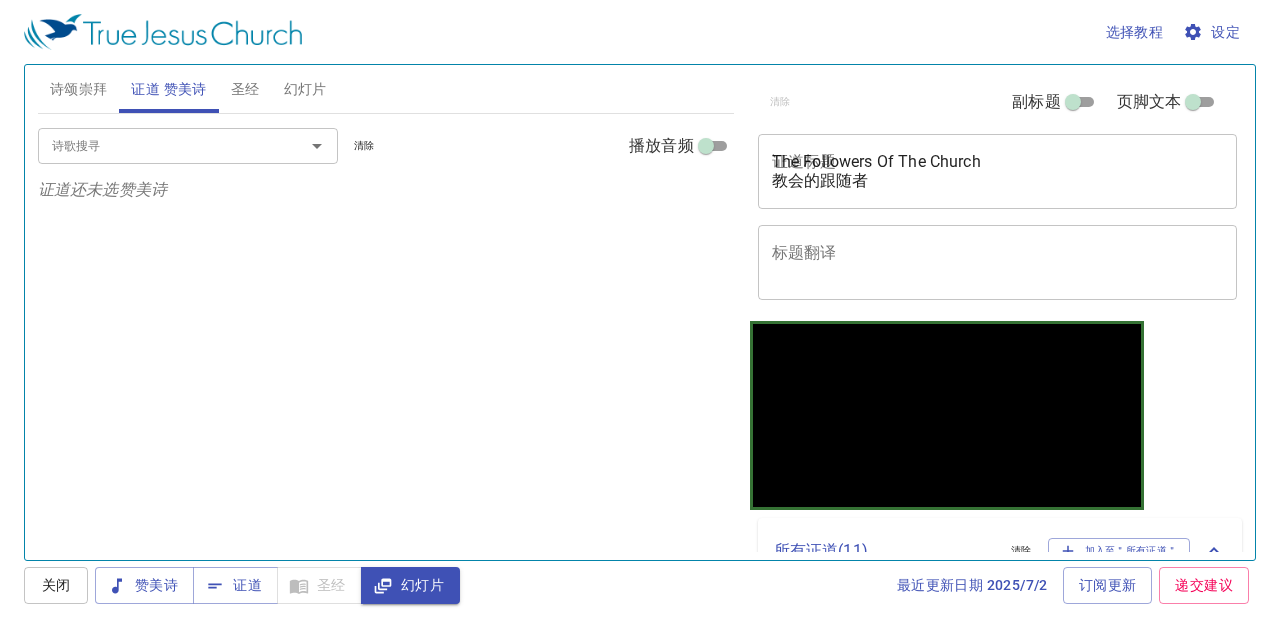 click on "诗颂崇拜" at bounding box center (79, 89) 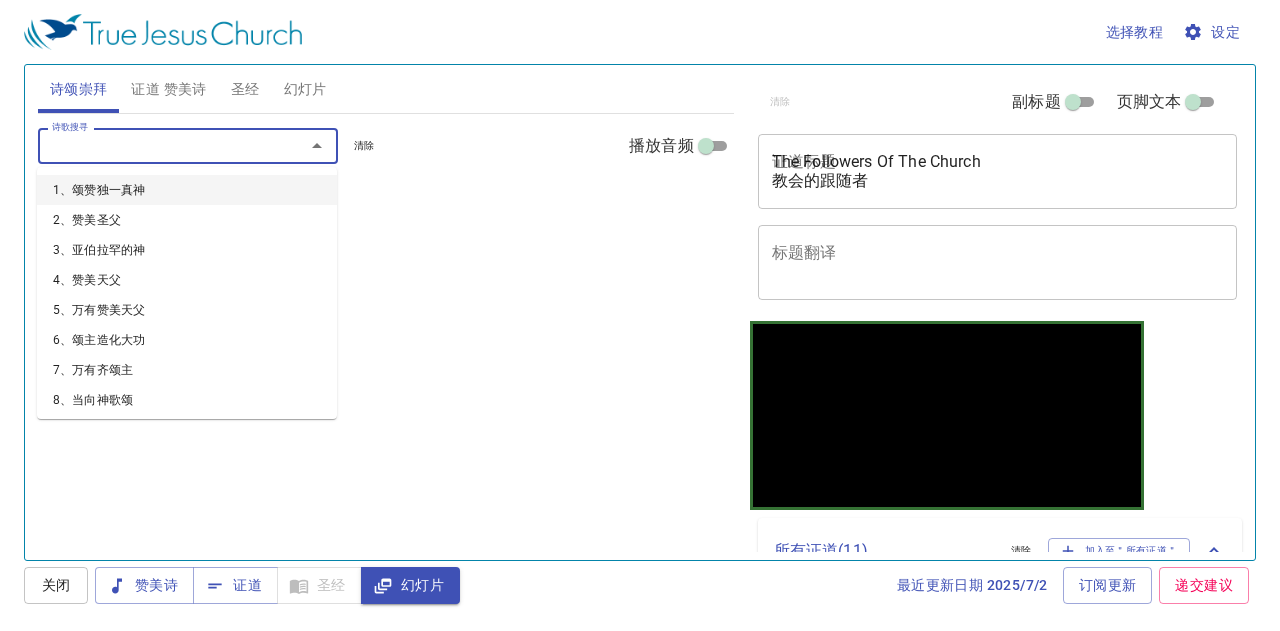 click on "诗歌搜寻" at bounding box center [158, 145] 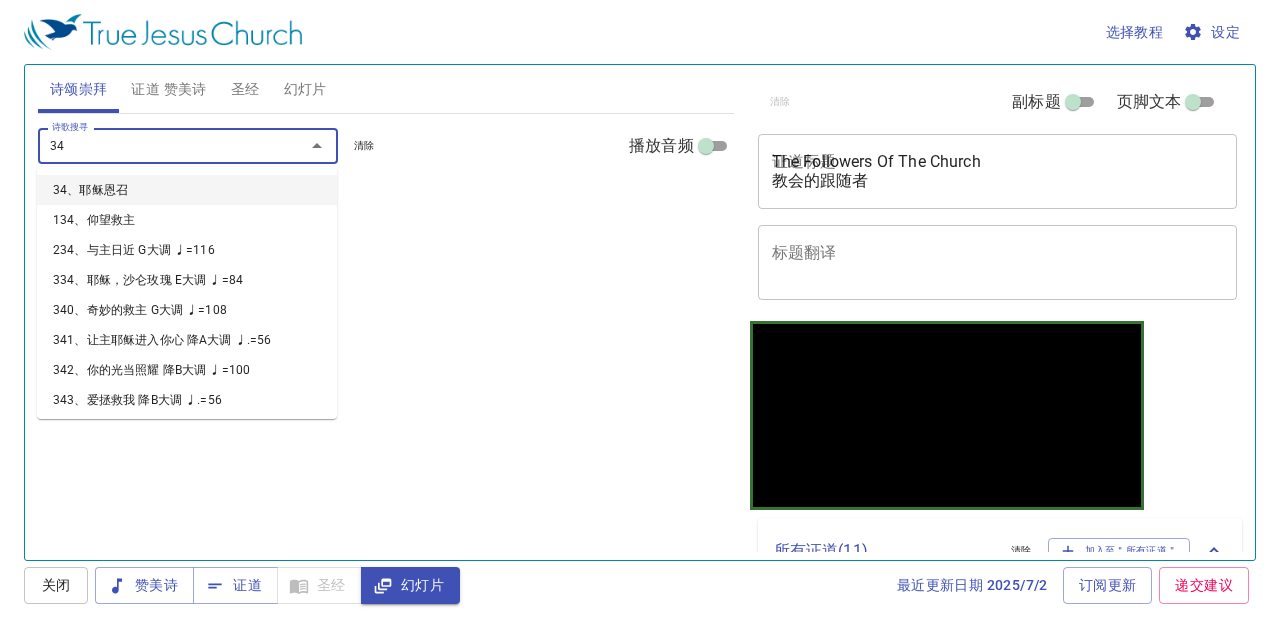 type on "343" 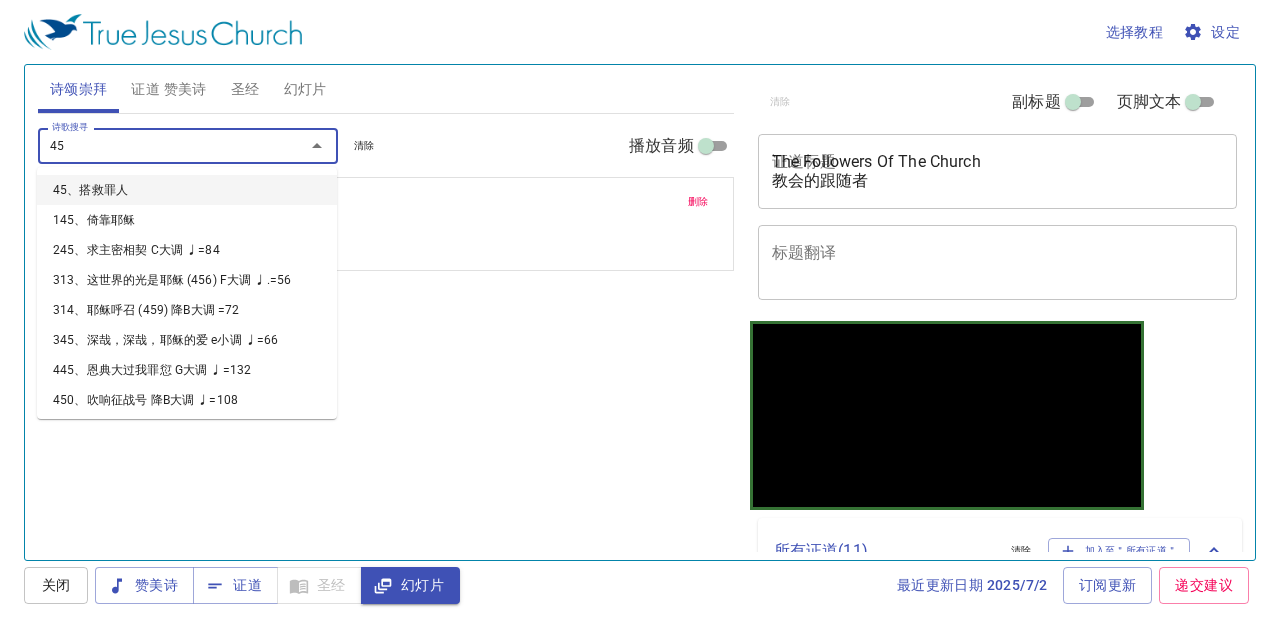type on "457" 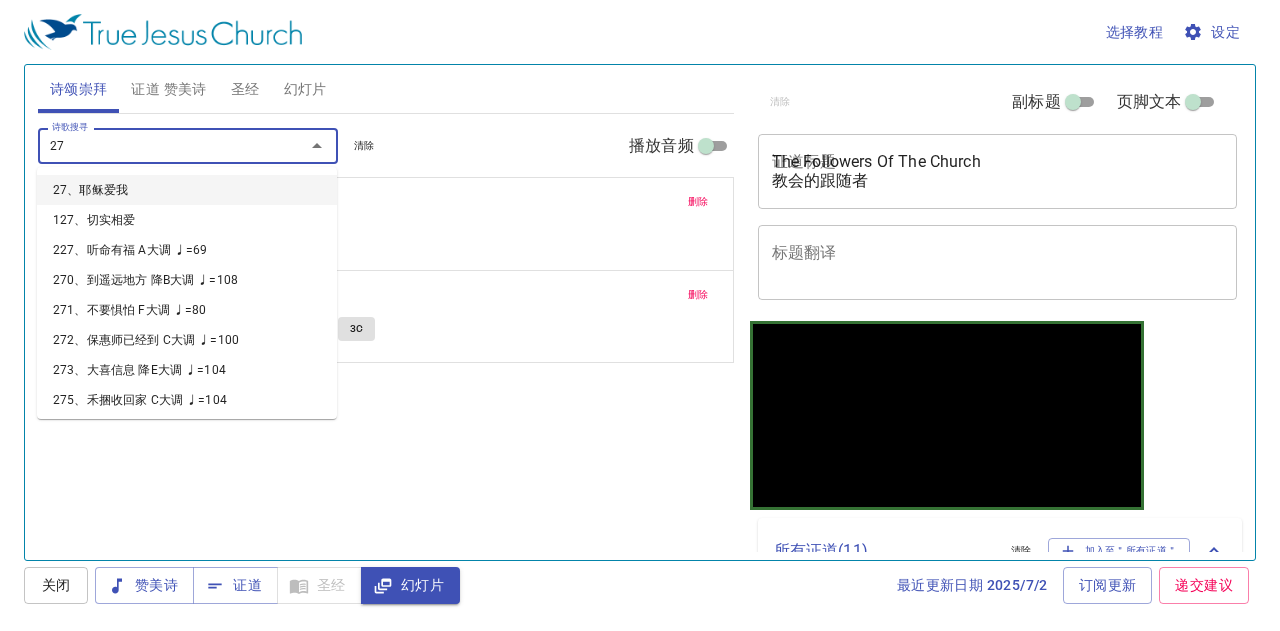 type on "278" 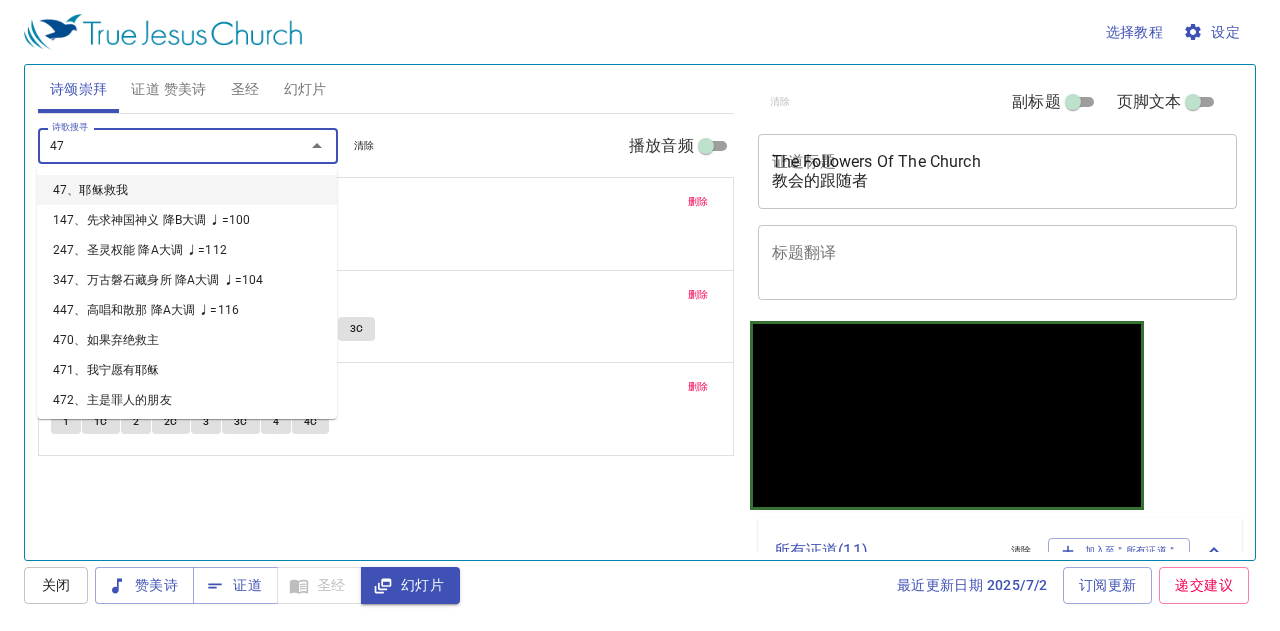 type on "479" 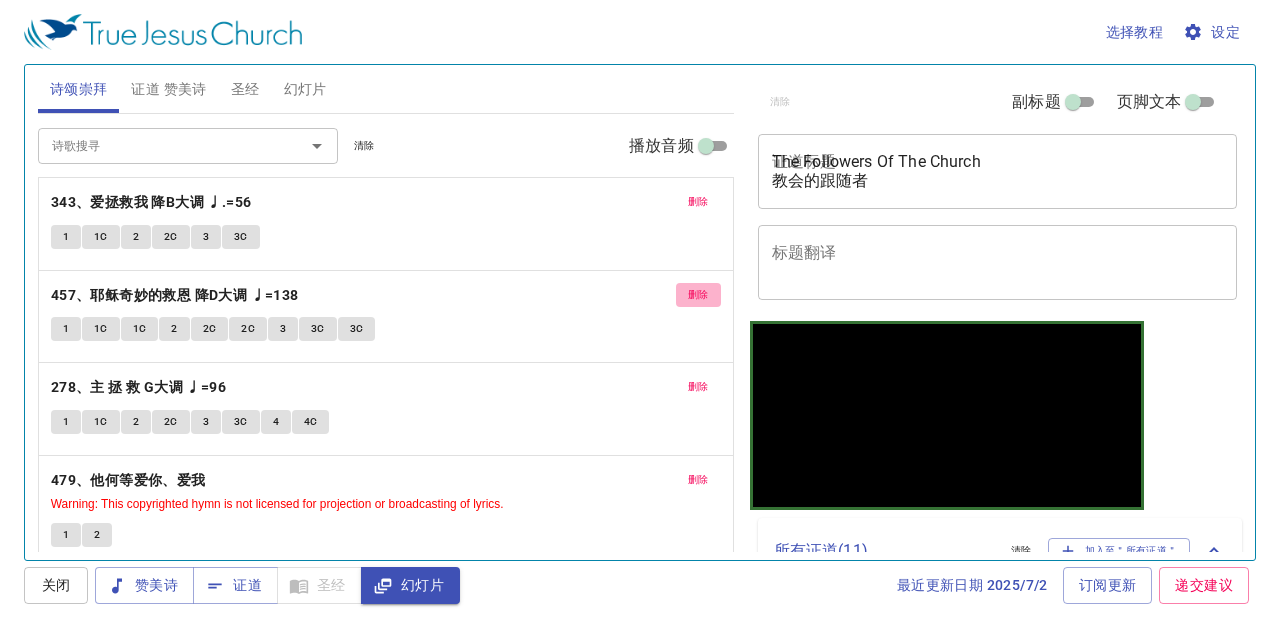 click on "删除" at bounding box center [698, 295] 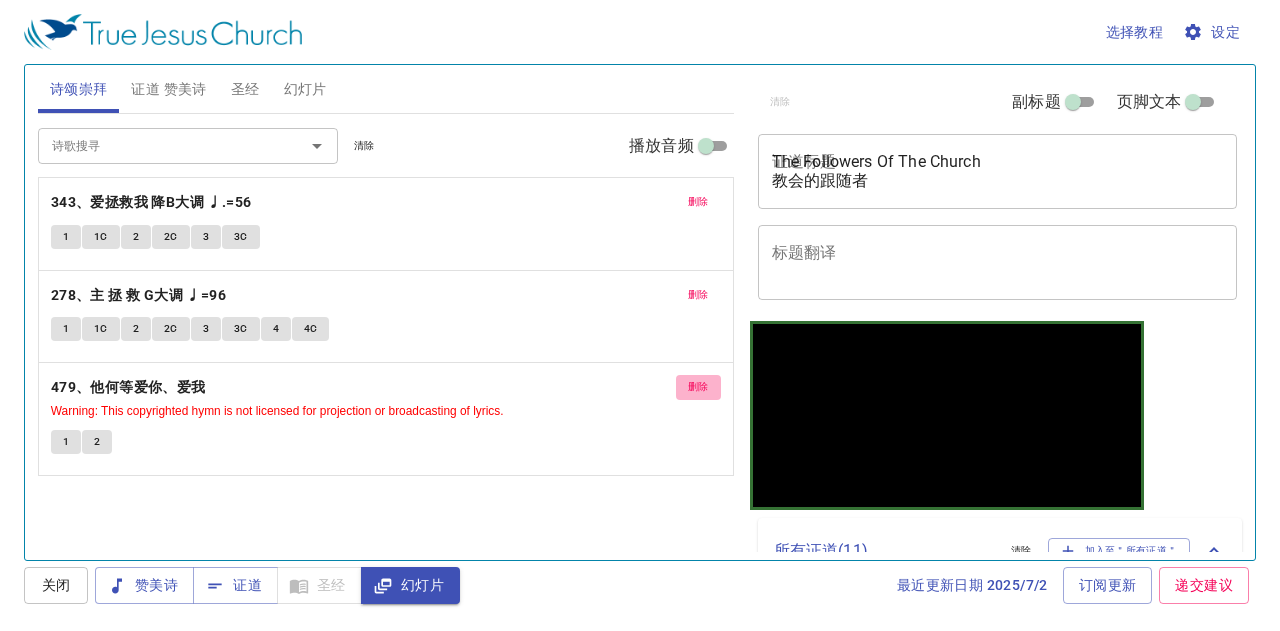 click on "删除" at bounding box center (698, 387) 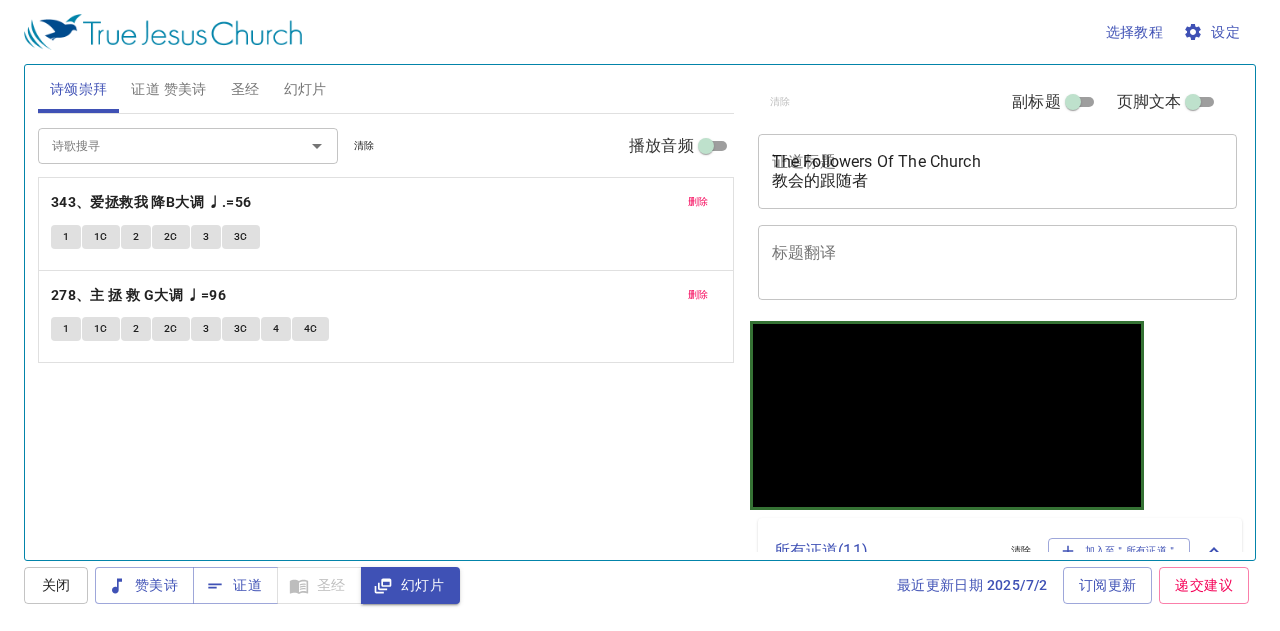 click on "诗歌搜寻" at bounding box center (158, 145) 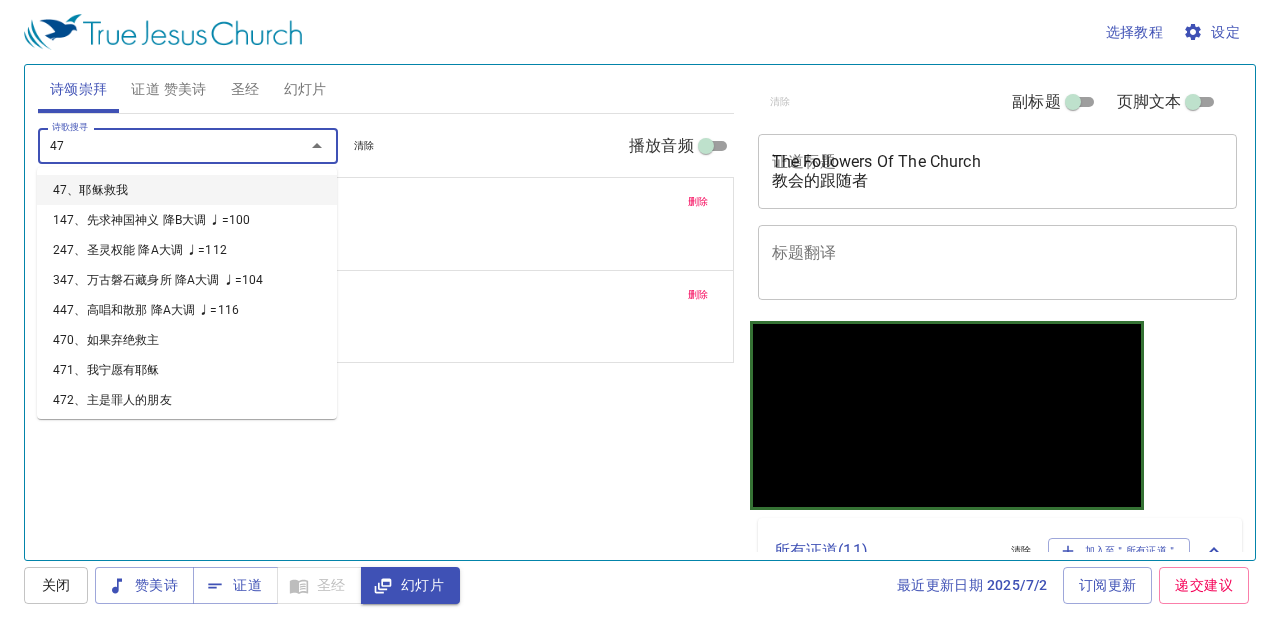 type on "470" 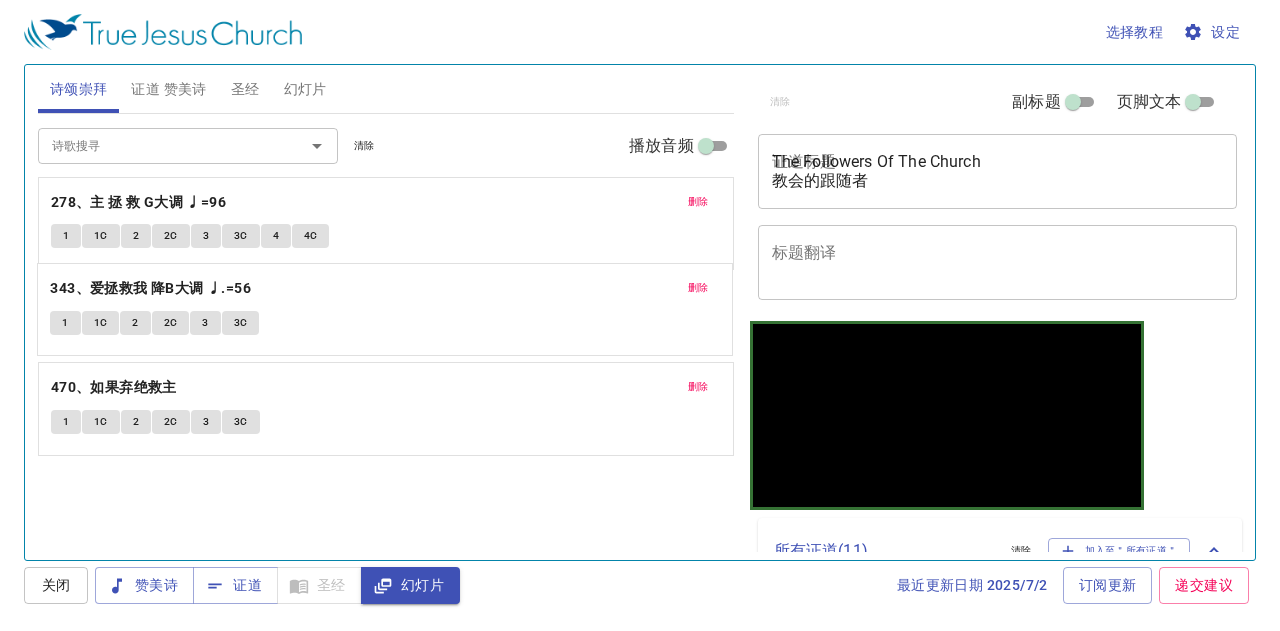 drag, startPoint x: 498, startPoint y: 235, endPoint x: 473, endPoint y: 322, distance: 90.52071 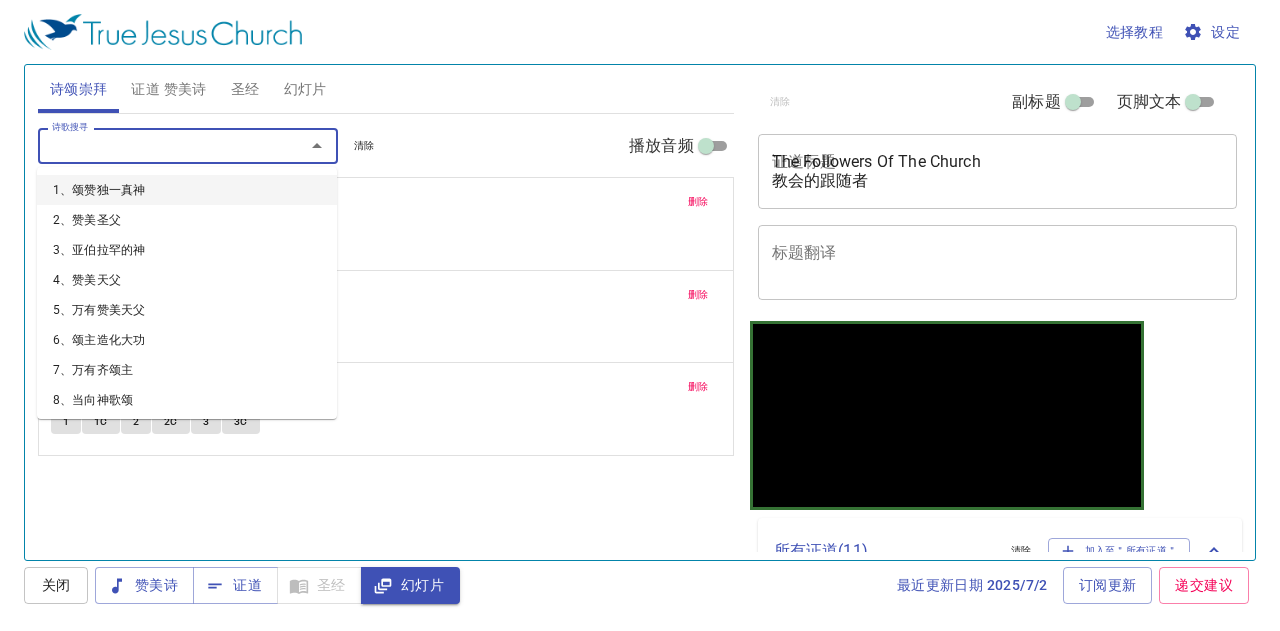 click on "诗歌搜寻" at bounding box center (158, 145) 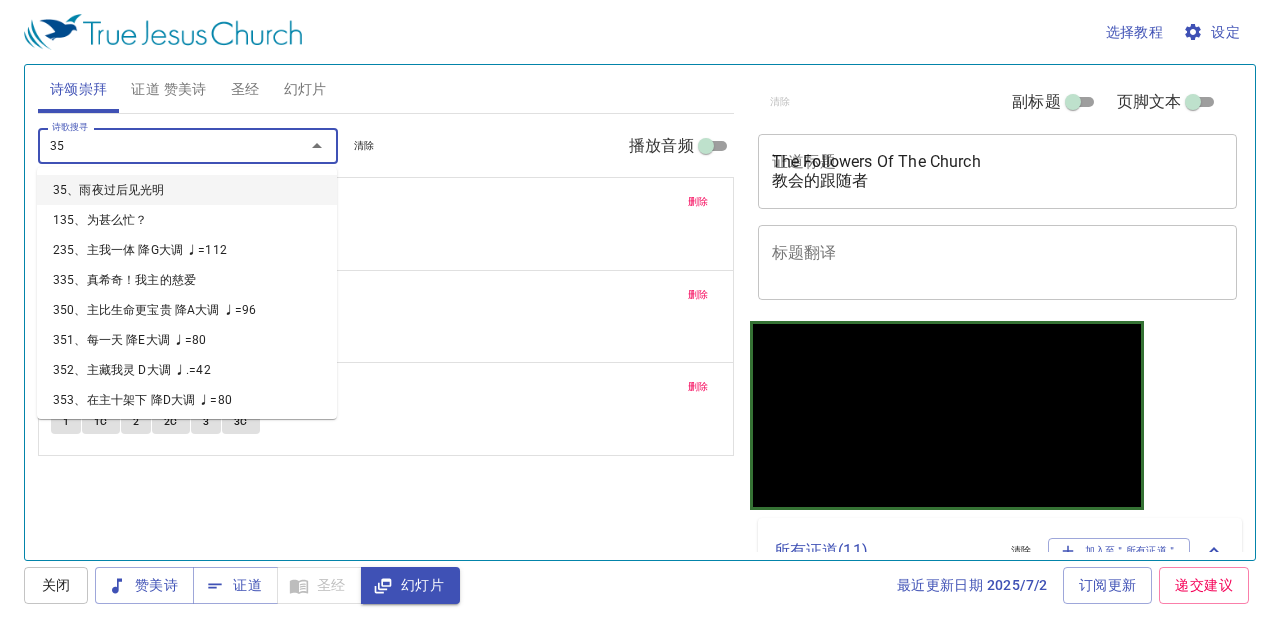 type on "350" 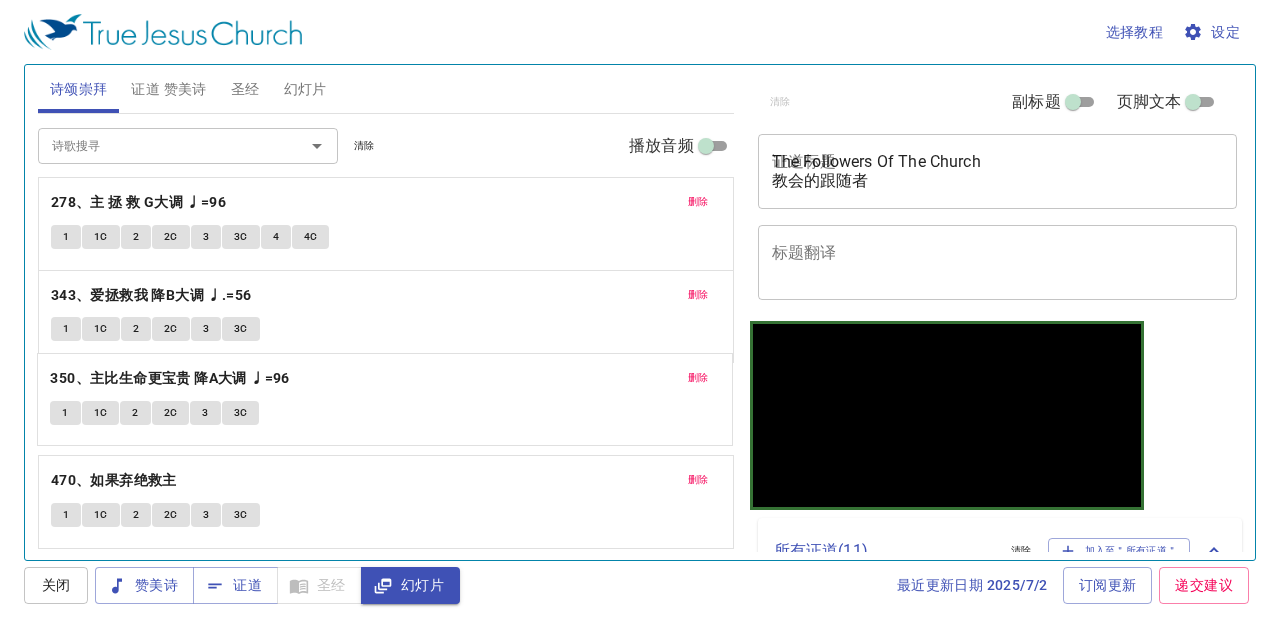 drag, startPoint x: 409, startPoint y: 507, endPoint x: 438, endPoint y: 408, distance: 103.16007 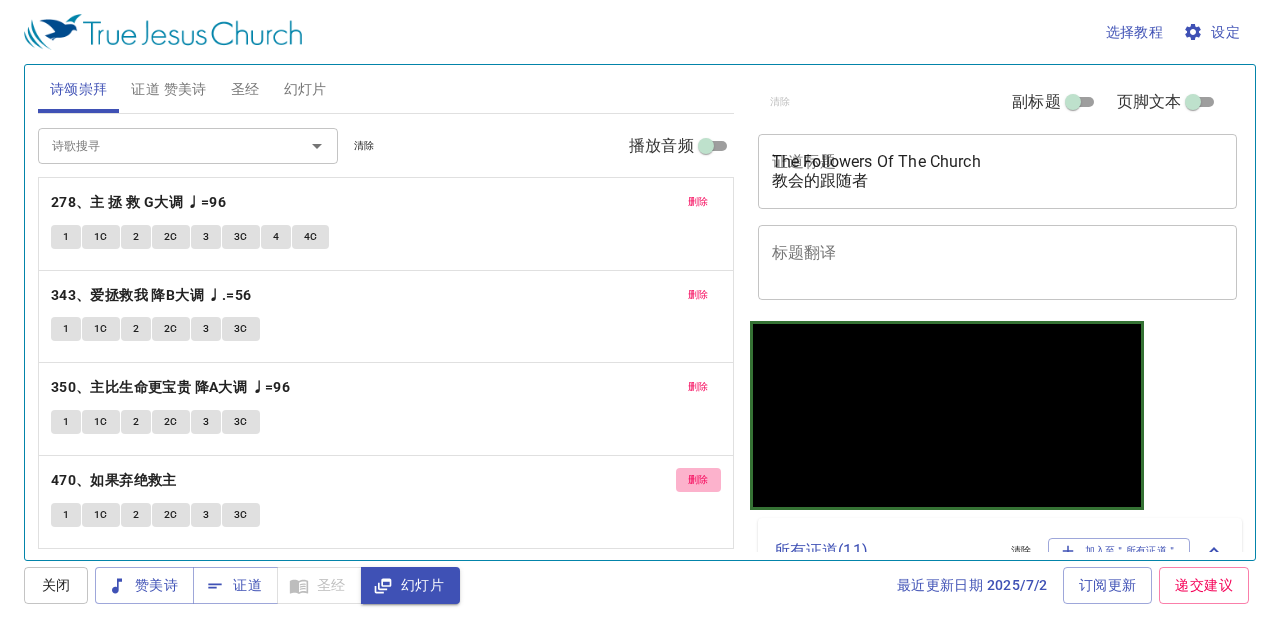 click on "删除" at bounding box center [698, 480] 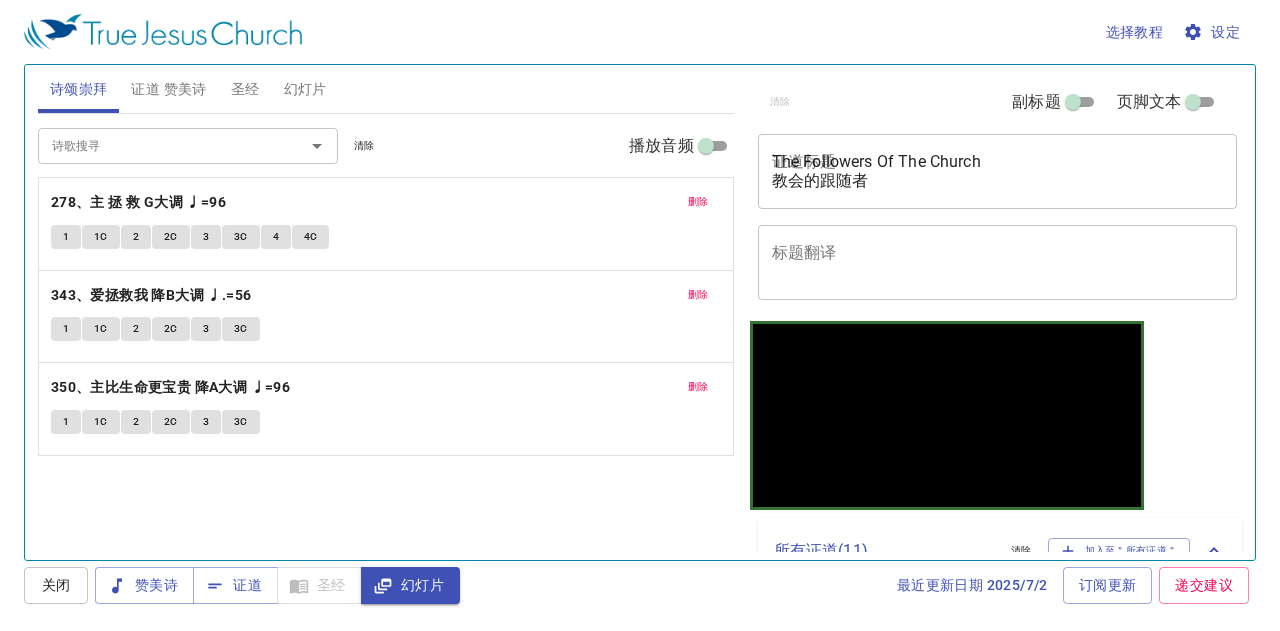 click on "诗歌搜寻" at bounding box center (158, 145) 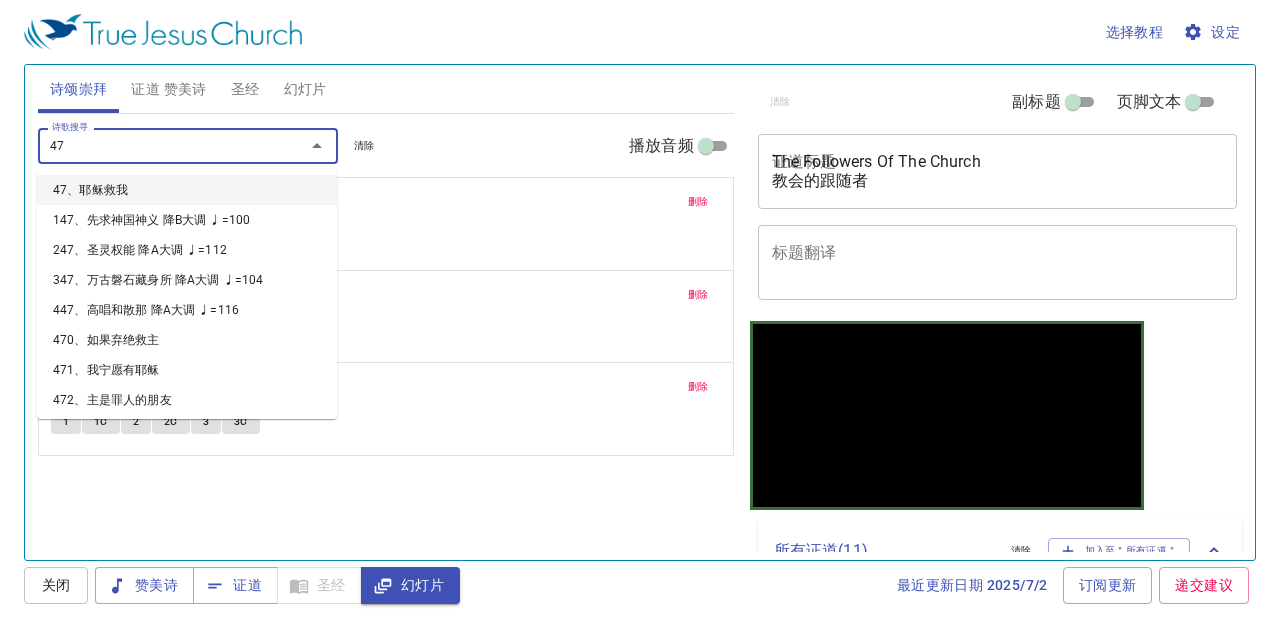 type on "471" 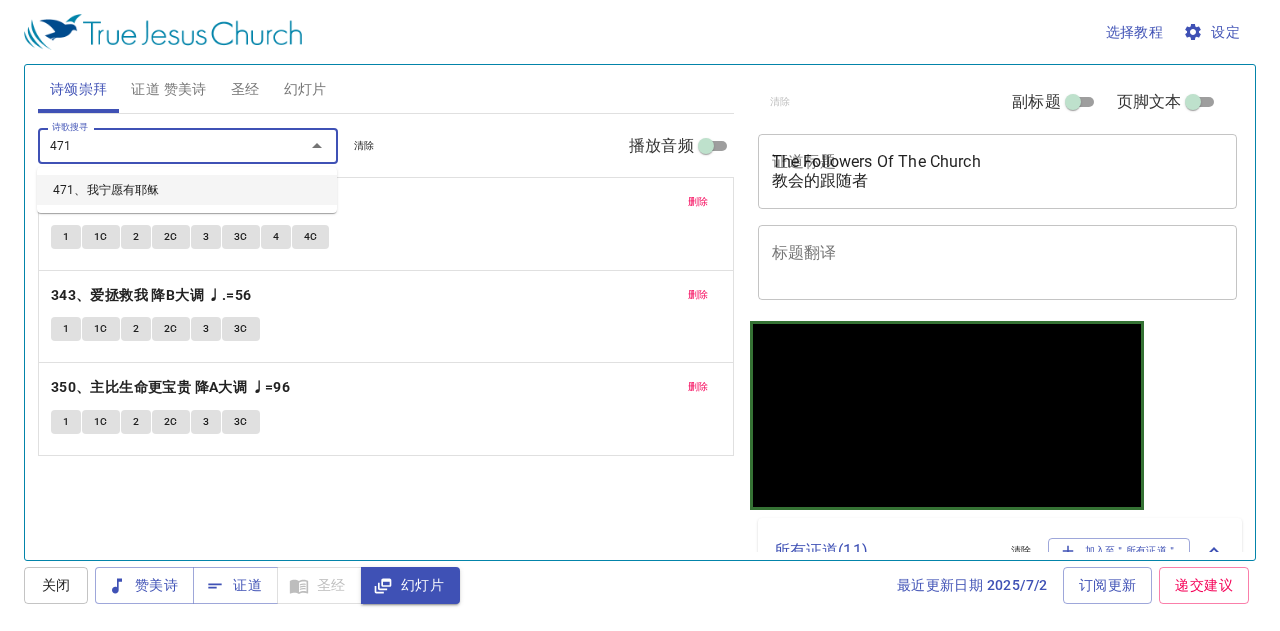 type 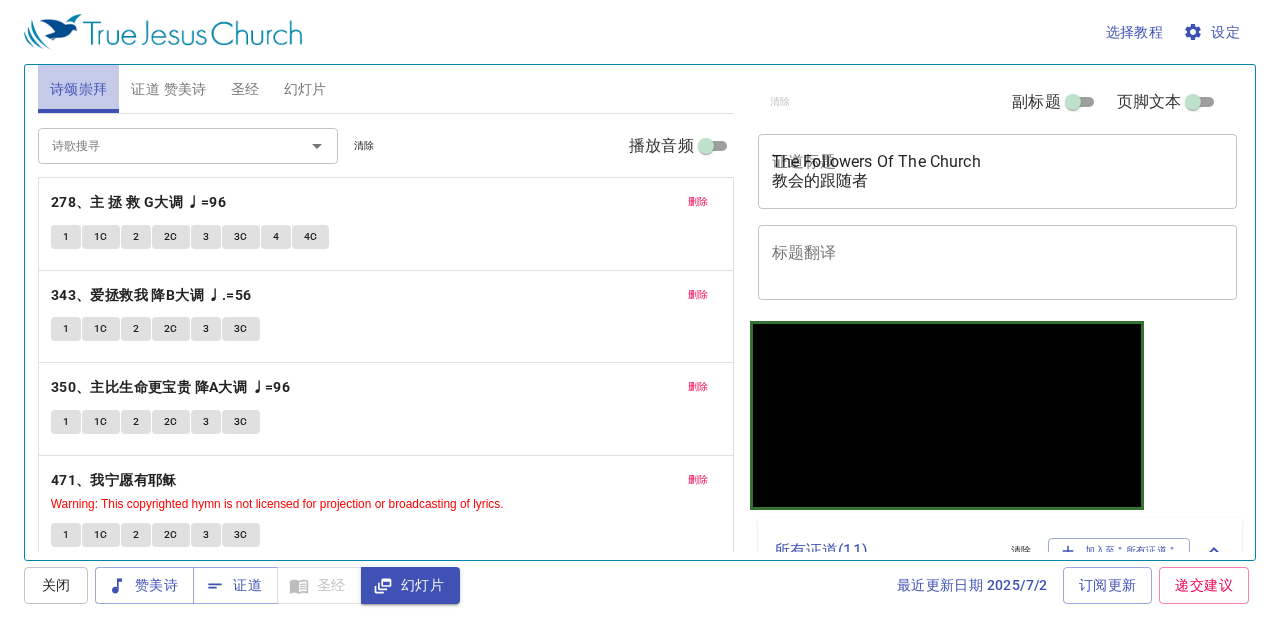 click on "诗颂崇拜" at bounding box center (79, 89) 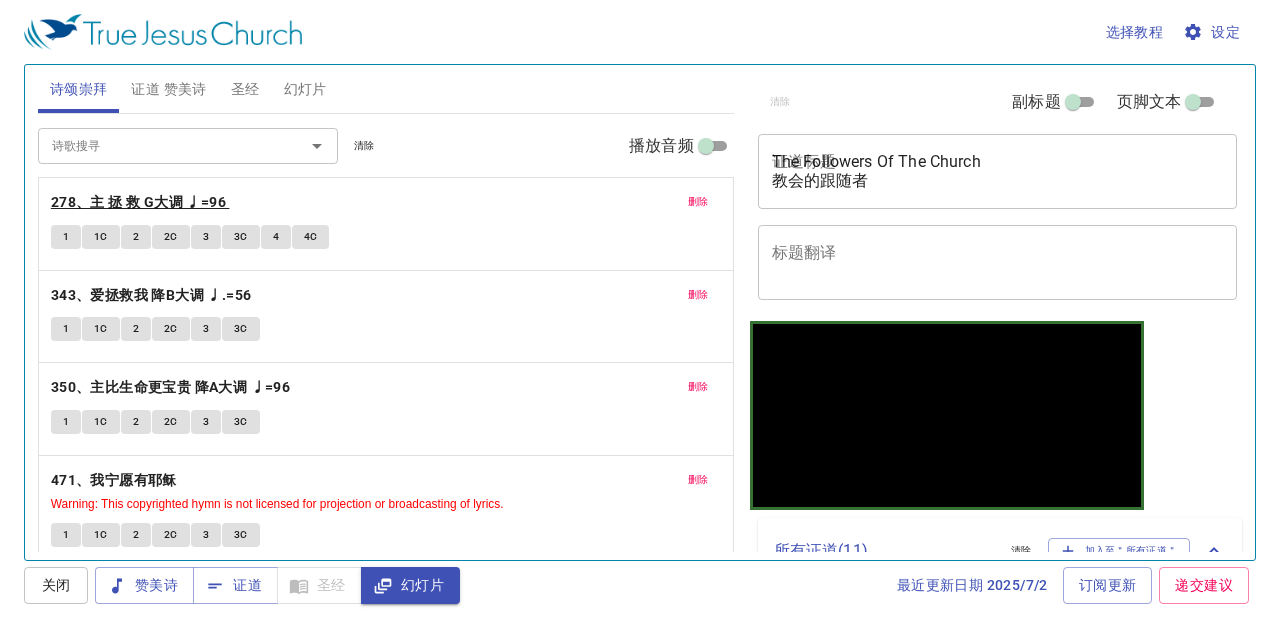 click on "278、主 拯 救 G大调 ♩=96" at bounding box center (138, 202) 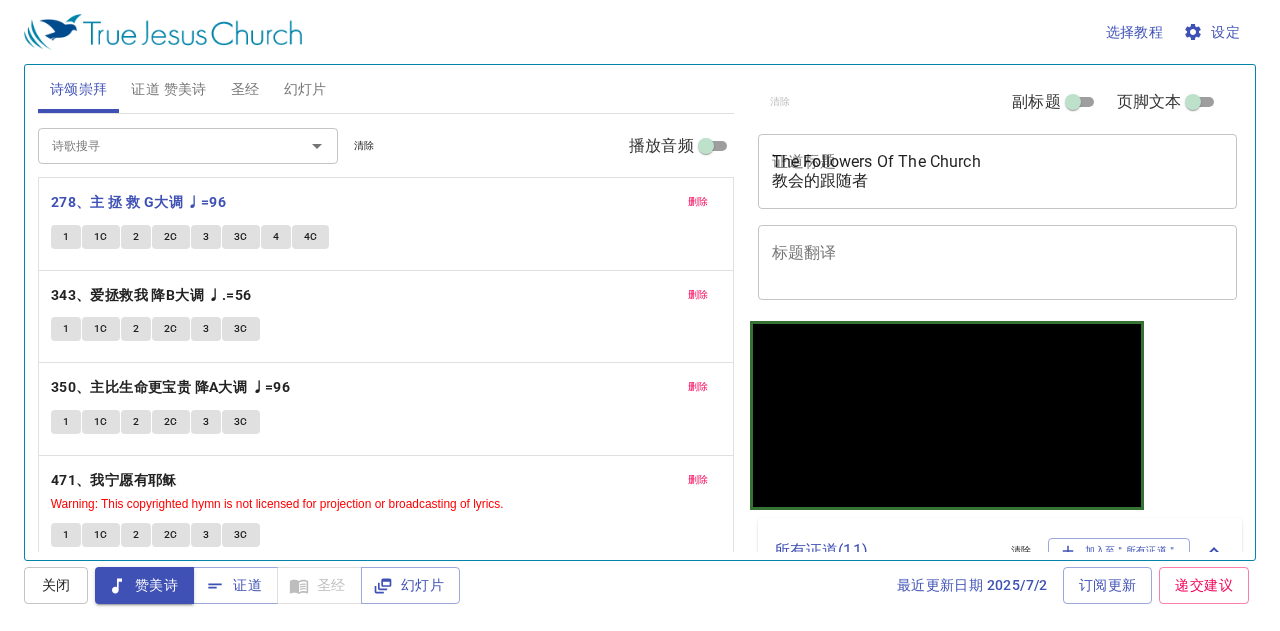 click on "1" at bounding box center (66, 237) 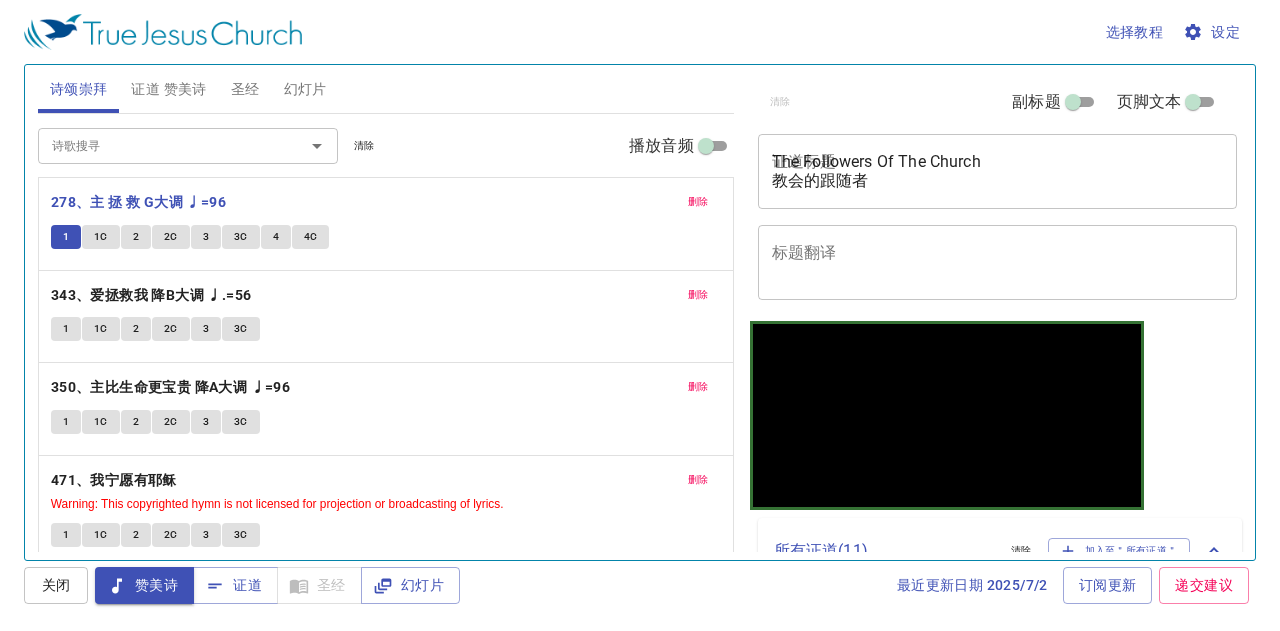 click on "1C" at bounding box center (101, 237) 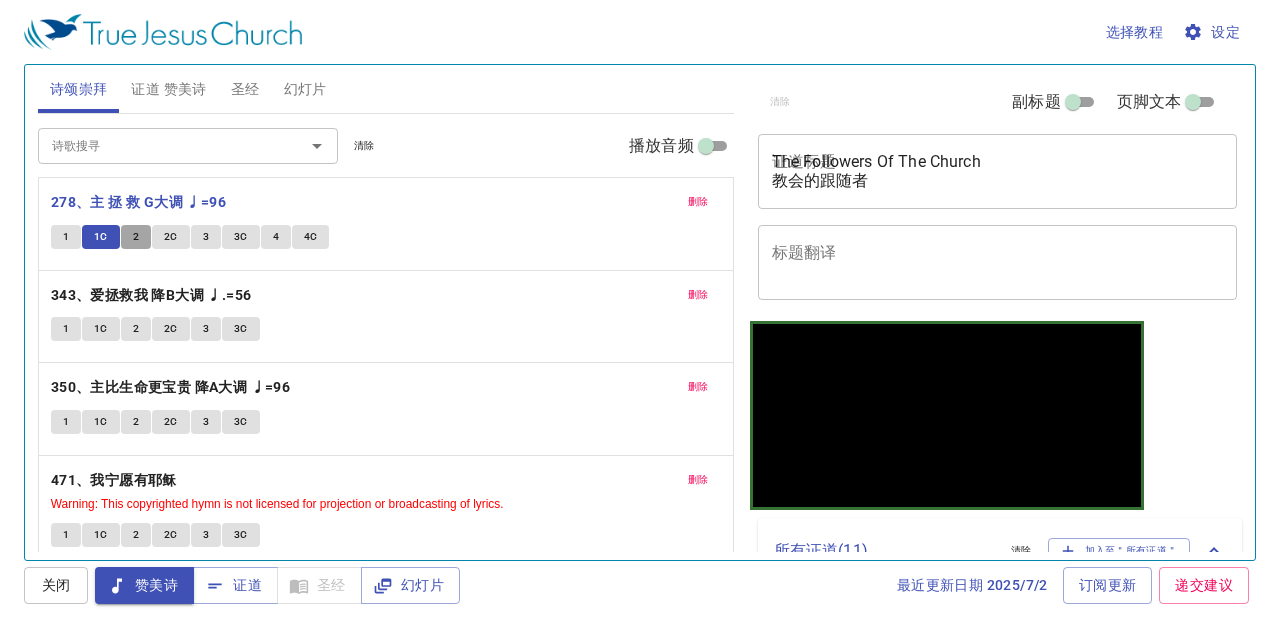 click on "2" at bounding box center [136, 237] 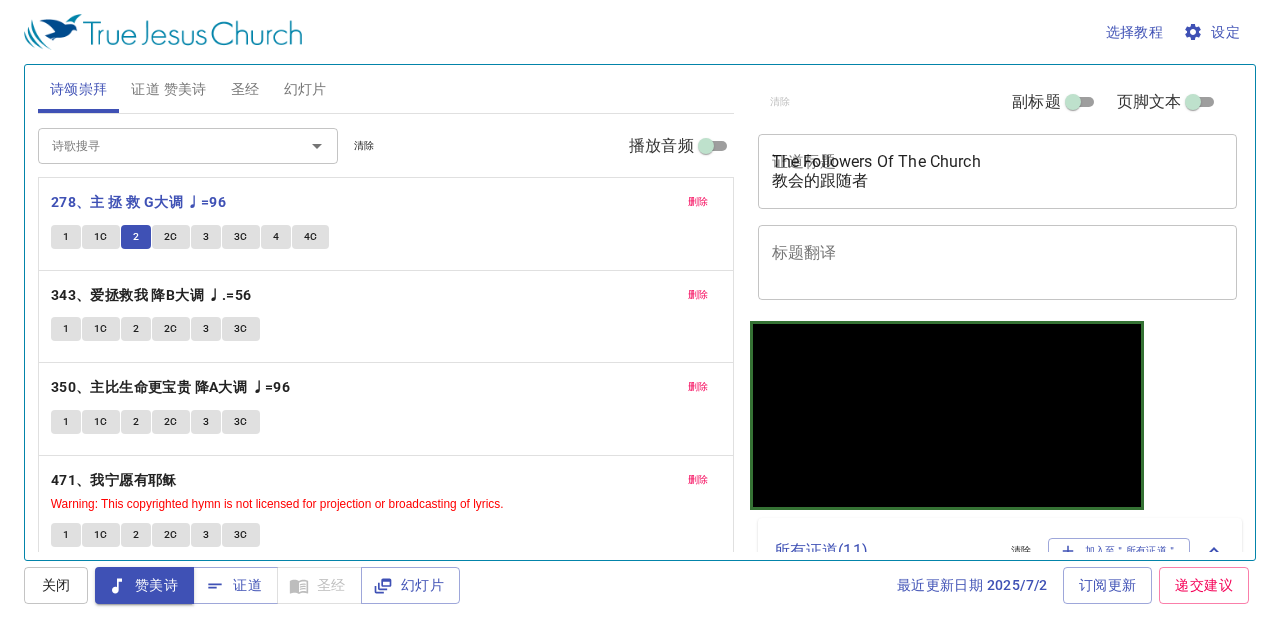 click on "2C" at bounding box center (171, 237) 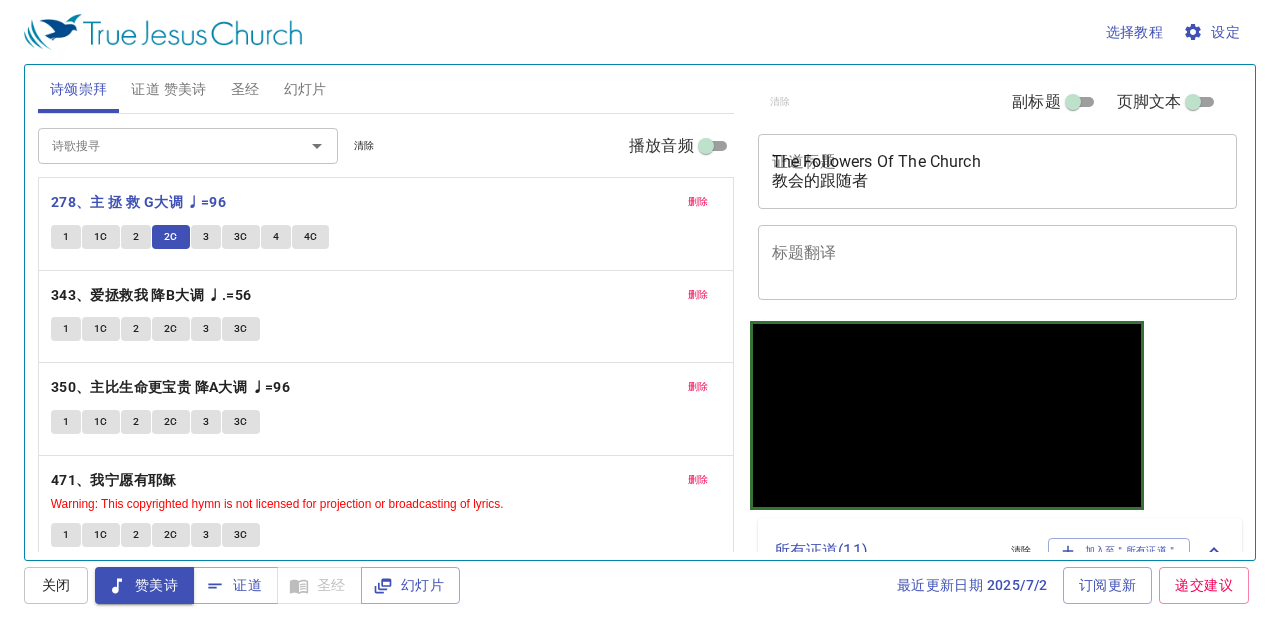 click on "3" at bounding box center (206, 237) 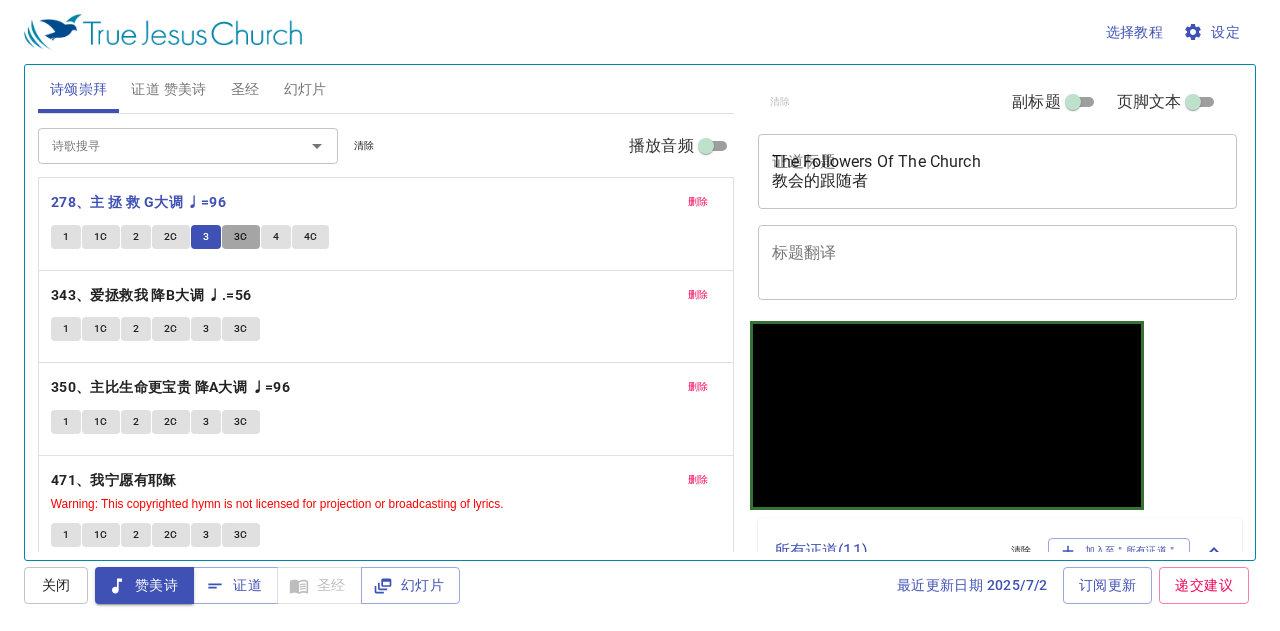 click on "3C" at bounding box center (241, 237) 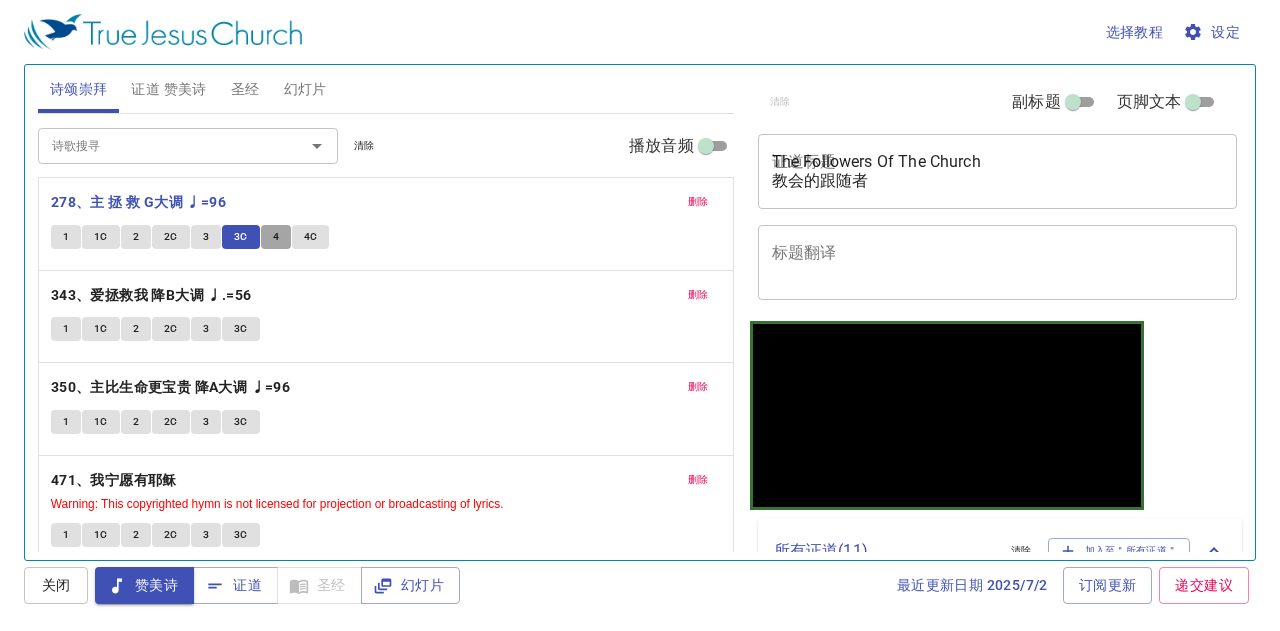 click on "4" at bounding box center (276, 237) 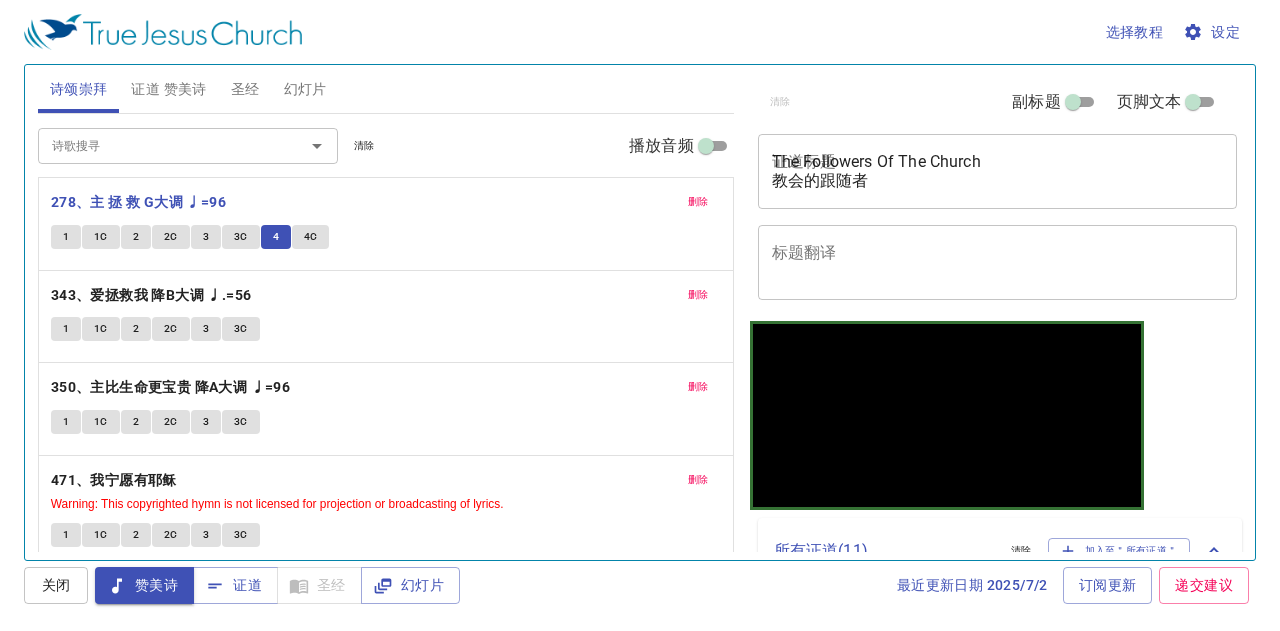 click on "4C" at bounding box center [311, 237] 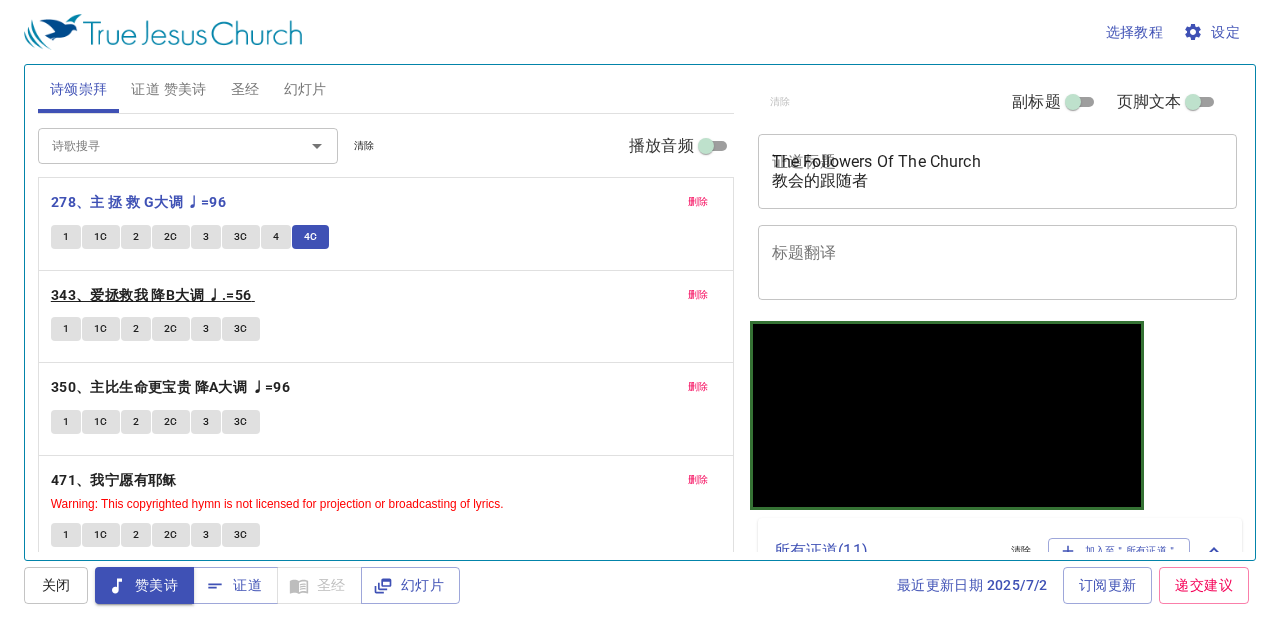 click on "343、爱拯救我 降B大调 ♩.=56" at bounding box center [151, 295] 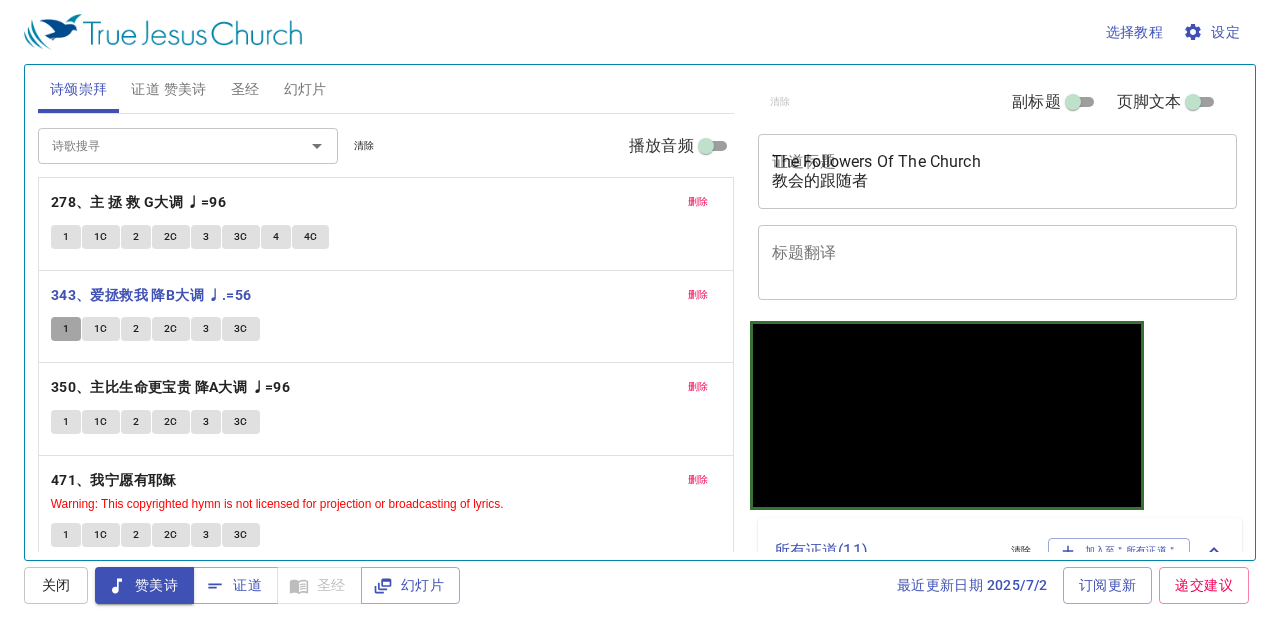 click on "1" at bounding box center (66, 329) 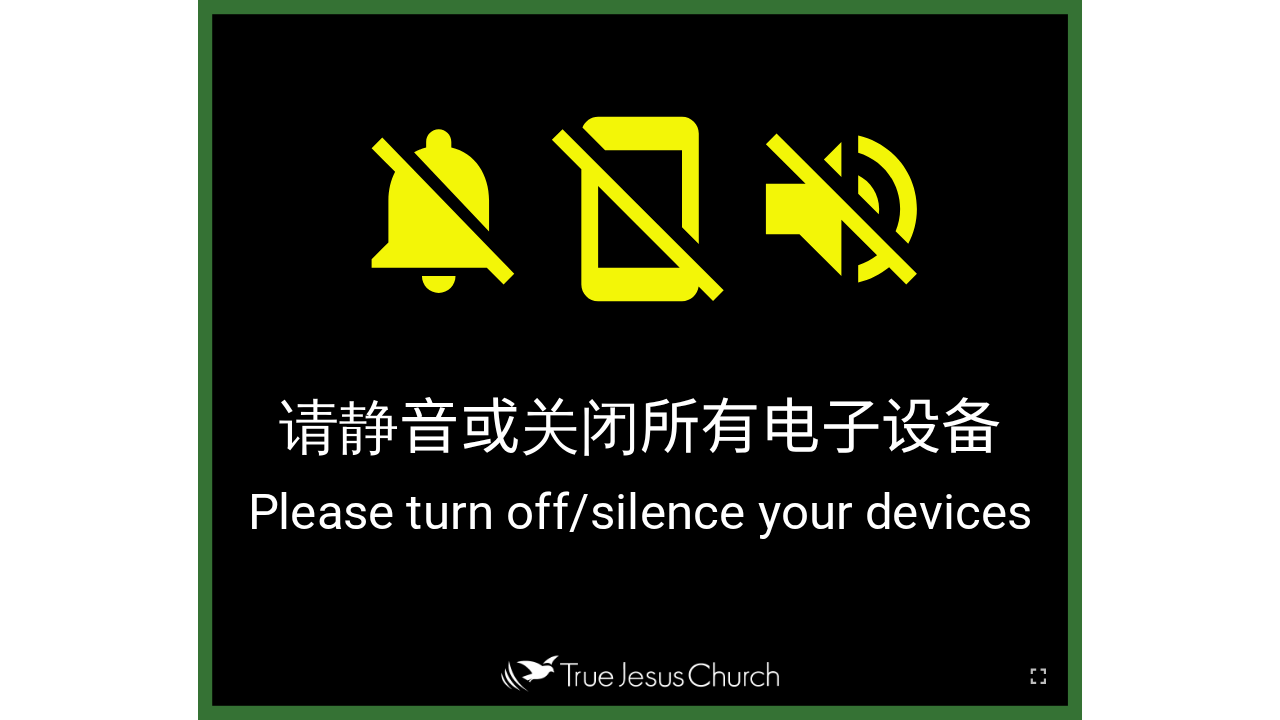scroll, scrollTop: 0, scrollLeft: 0, axis: both 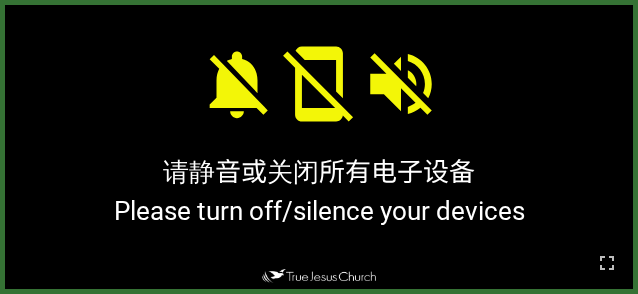 drag, startPoint x: 608, startPoint y: 254, endPoint x: 610, endPoint y: 319, distance: 65.03076 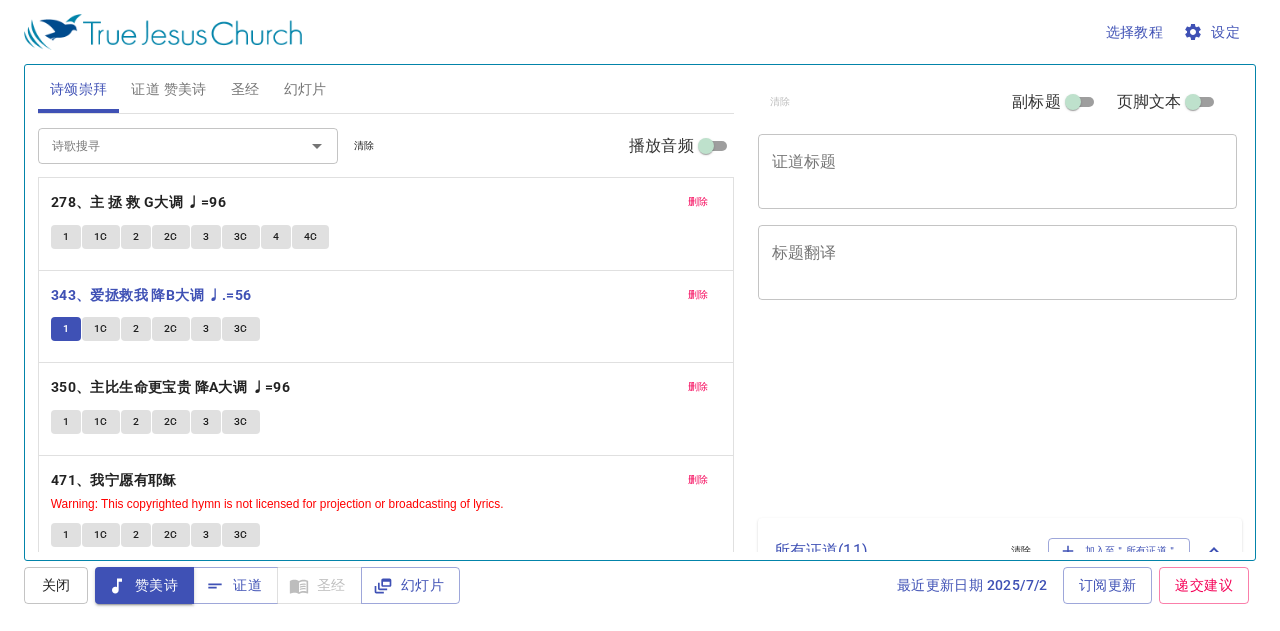 scroll, scrollTop: 0, scrollLeft: 0, axis: both 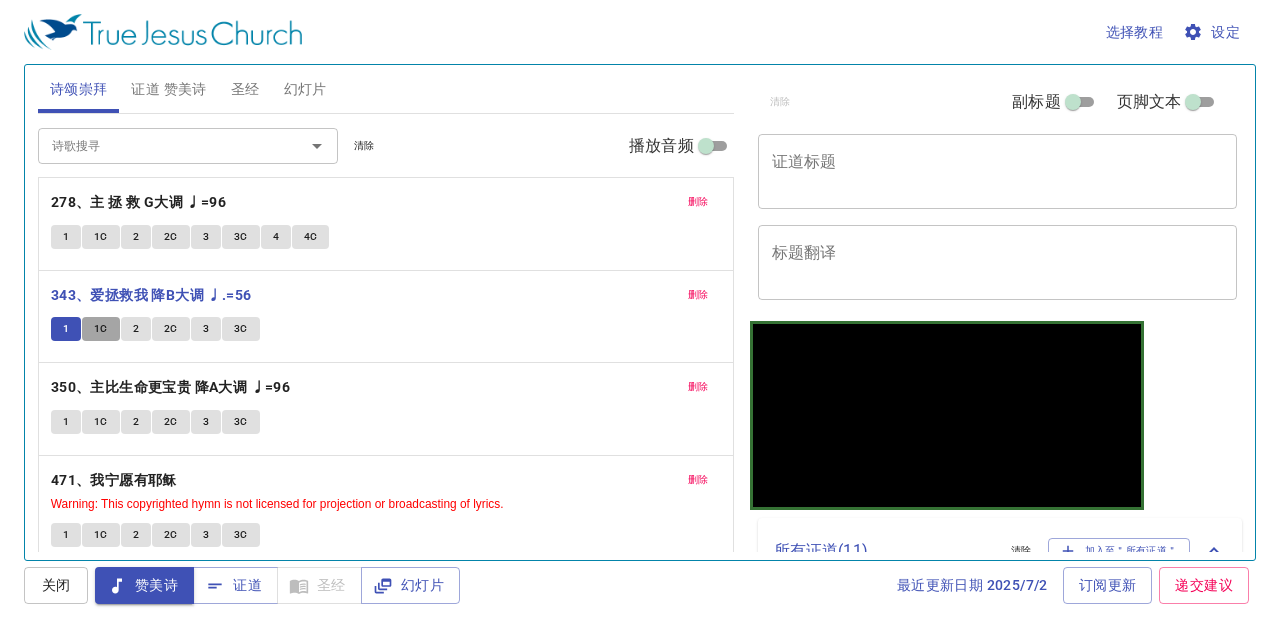 click on "1C" at bounding box center [101, 329] 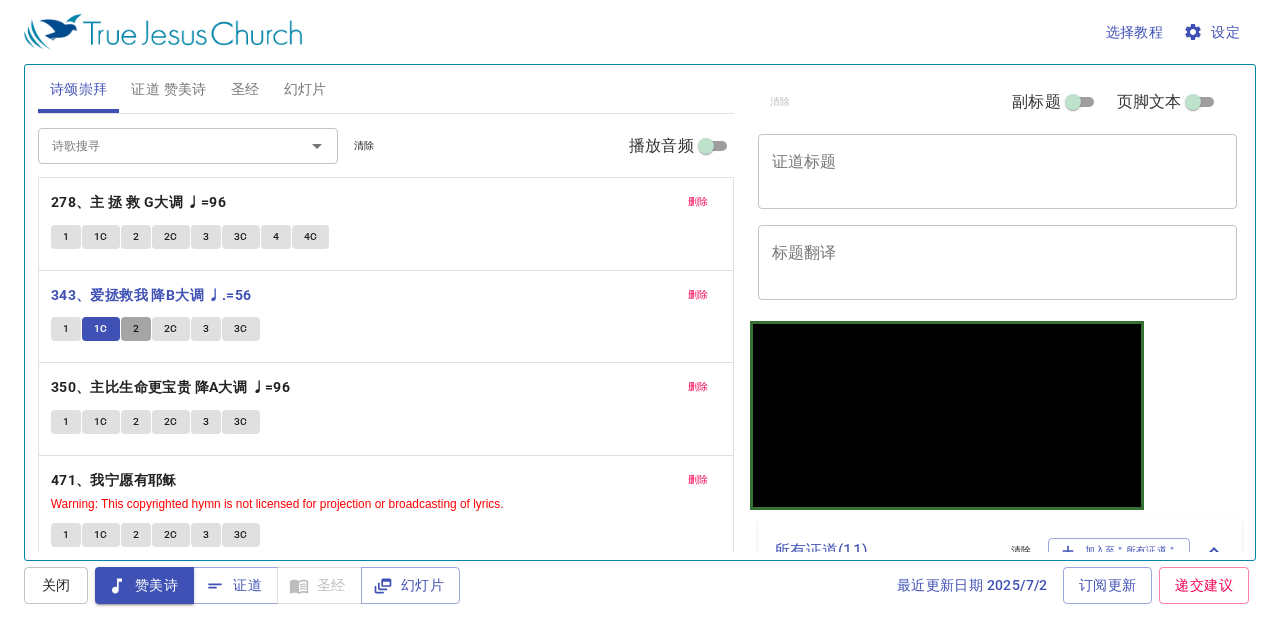 click on "2" at bounding box center [136, 329] 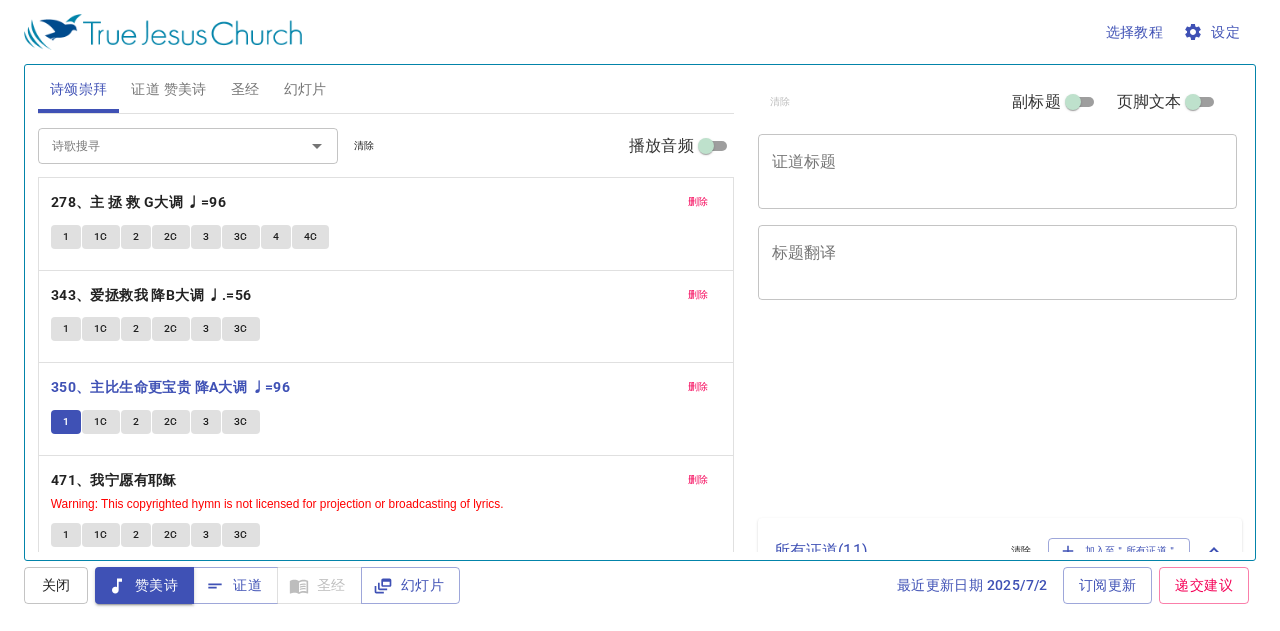 scroll, scrollTop: 0, scrollLeft: 0, axis: both 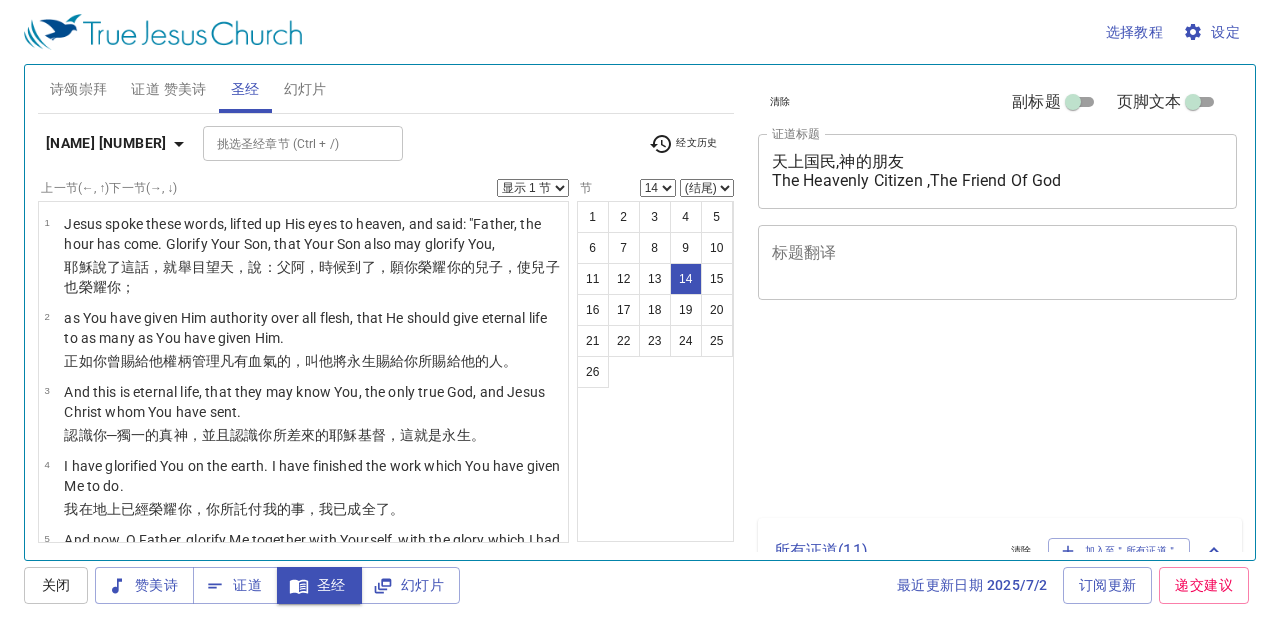 select on "14" 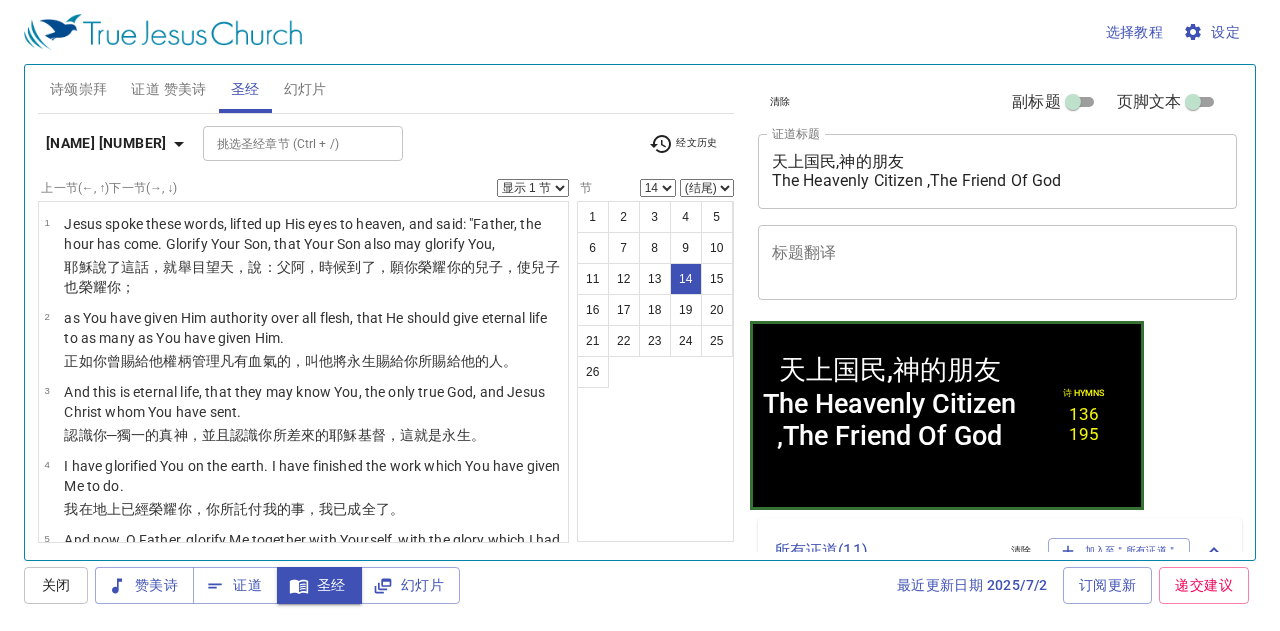scroll, scrollTop: 1106, scrollLeft: 0, axis: vertical 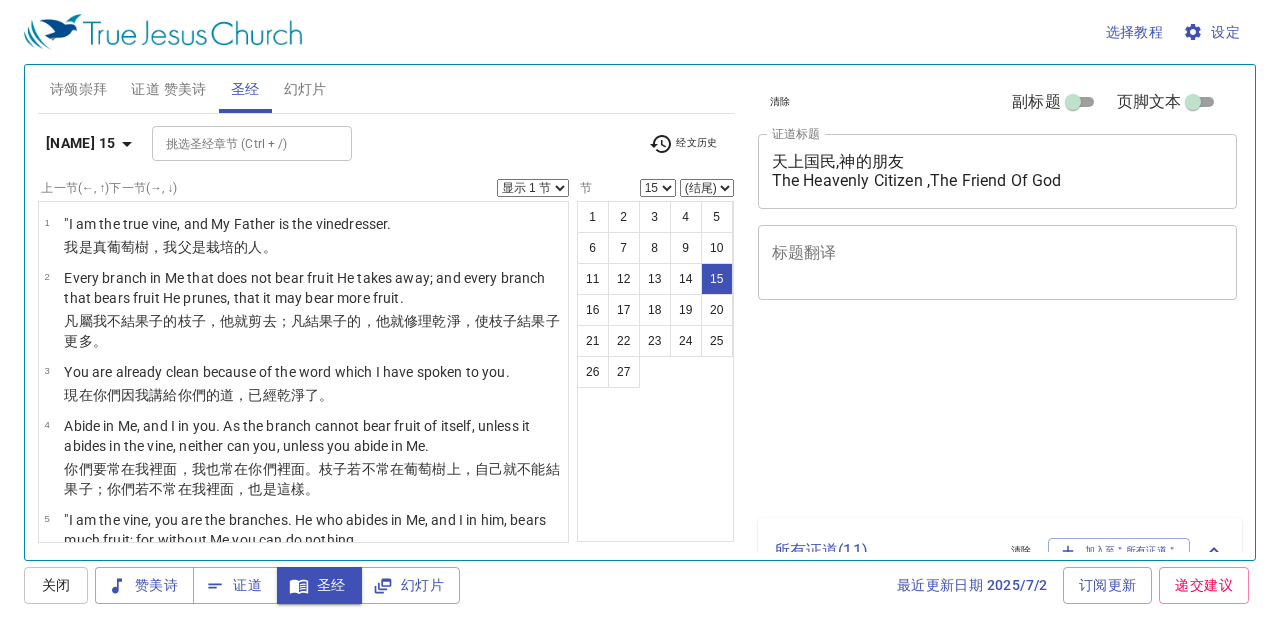 select on "15" 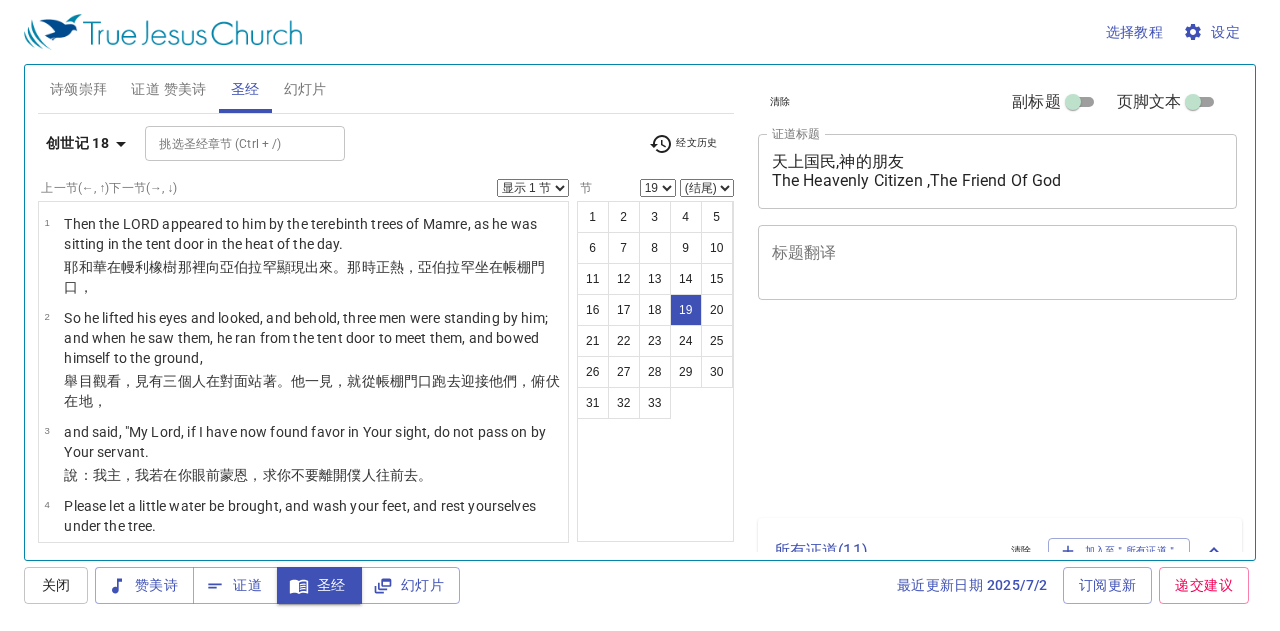 select on "19" 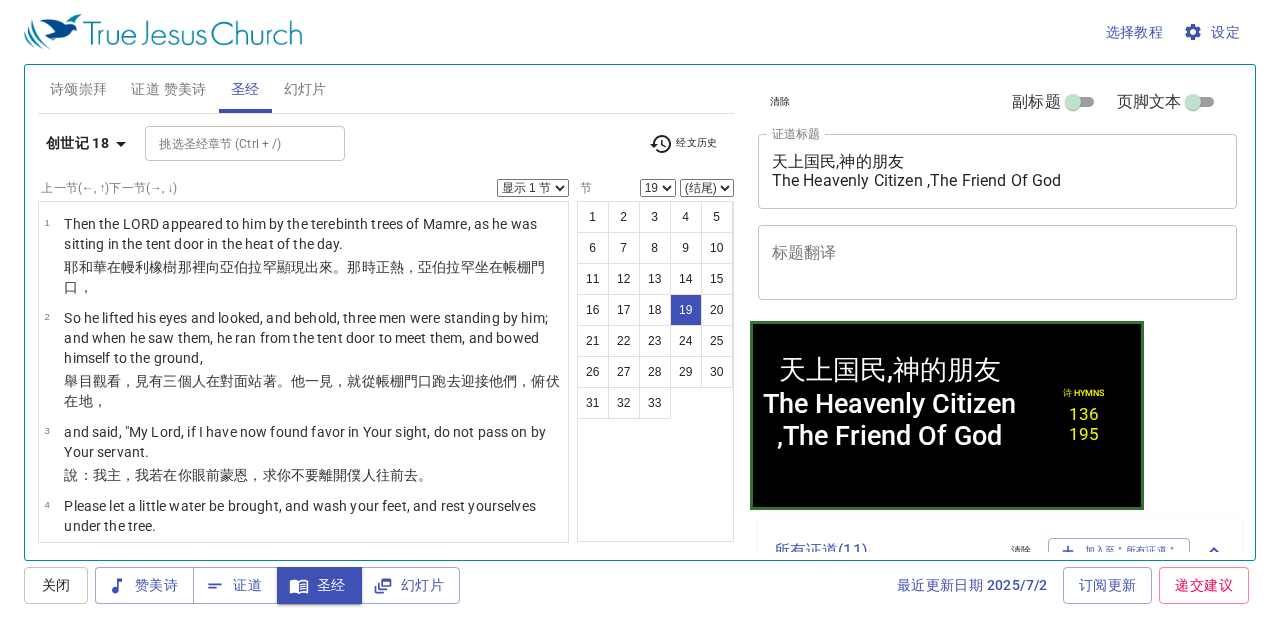 scroll, scrollTop: 1216, scrollLeft: 0, axis: vertical 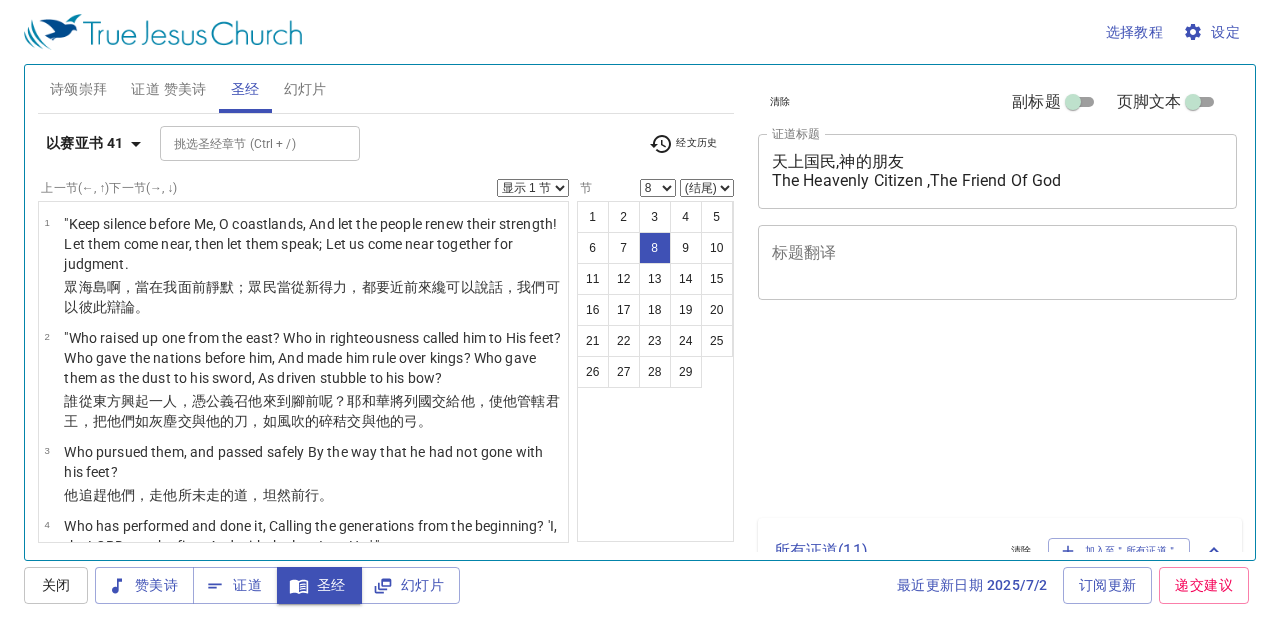 select on "8" 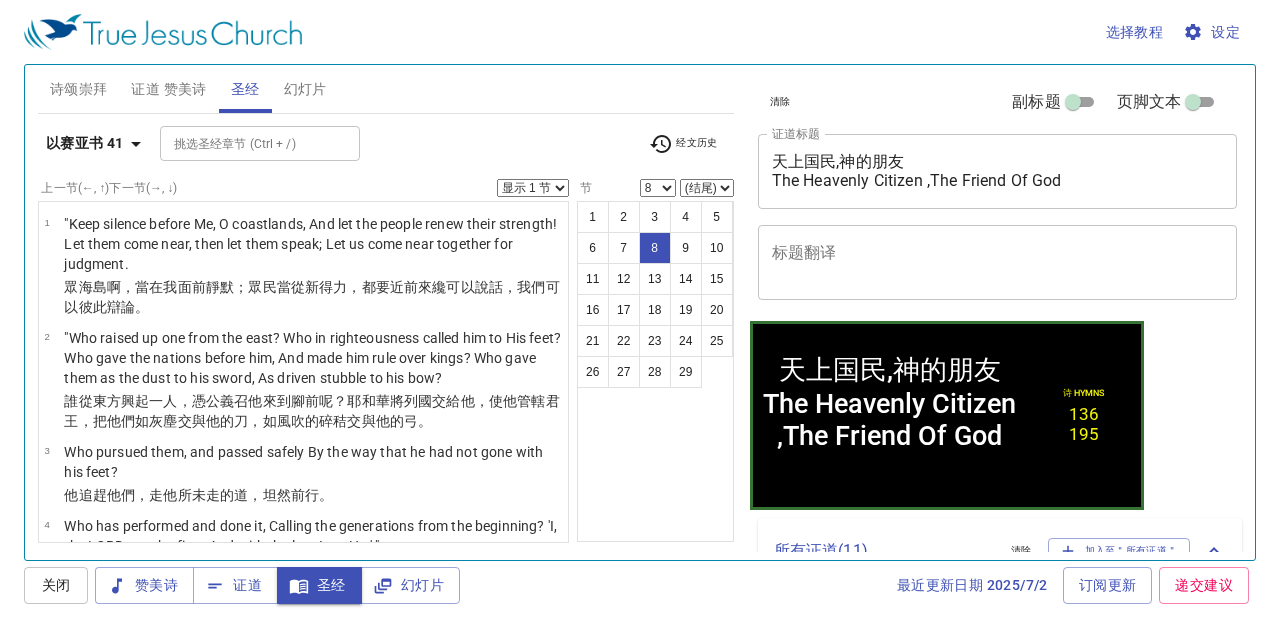 scroll, scrollTop: 512, scrollLeft: 0, axis: vertical 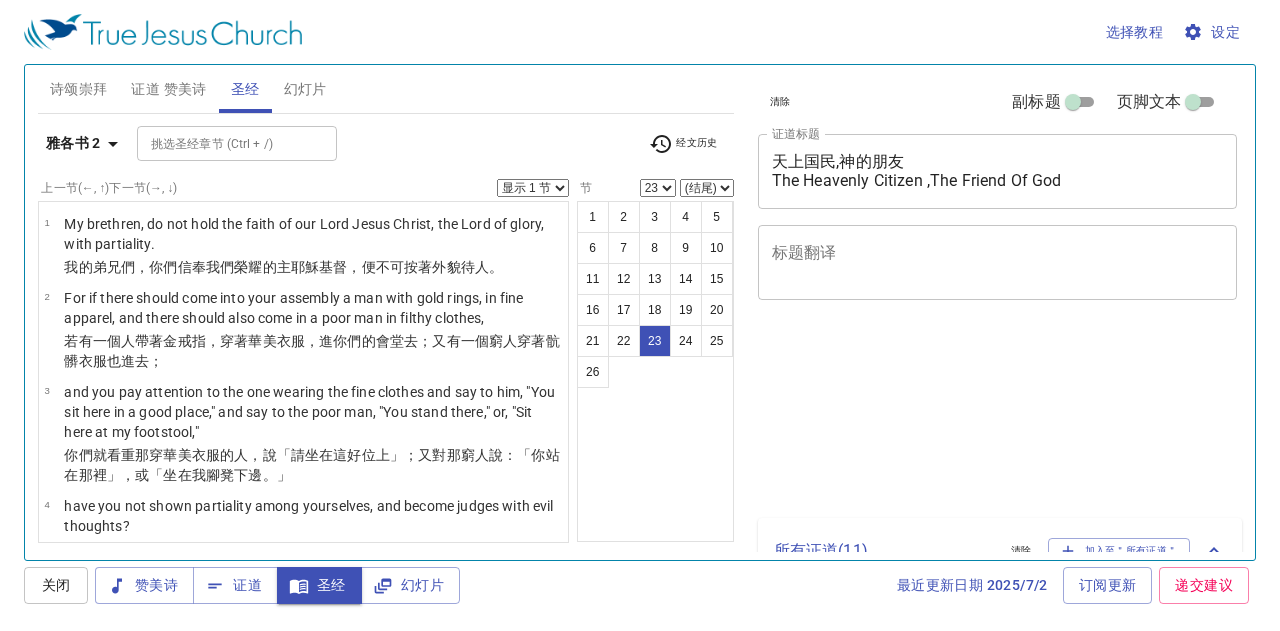 select on "23" 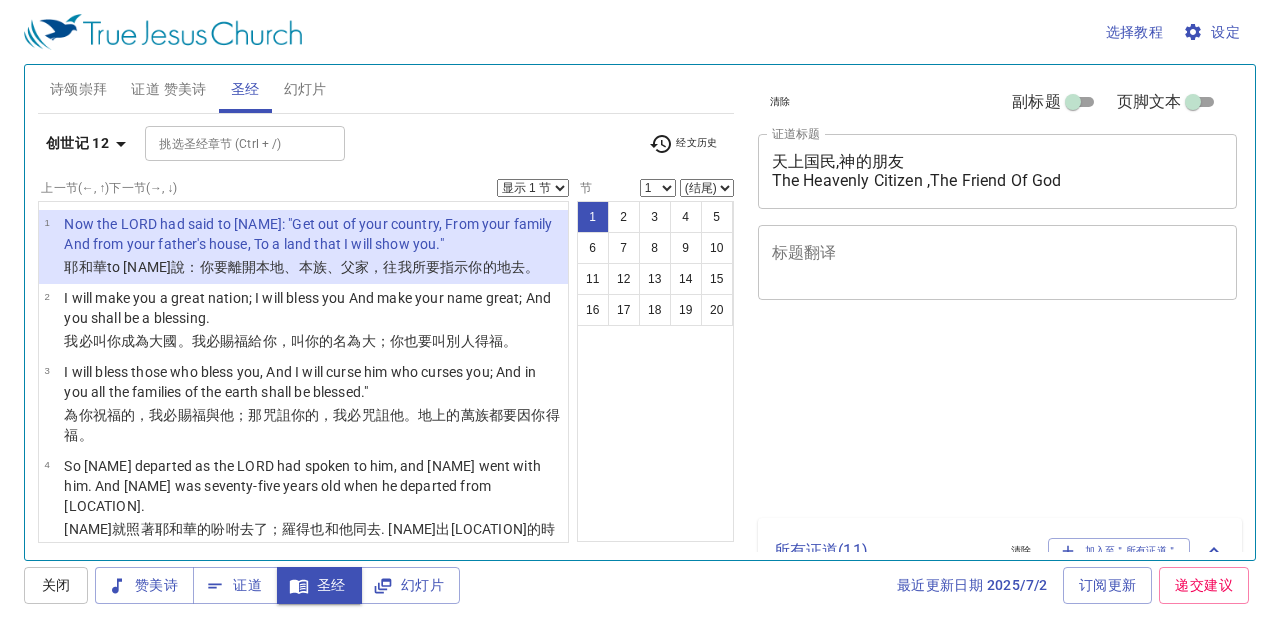 scroll, scrollTop: 0, scrollLeft: 0, axis: both 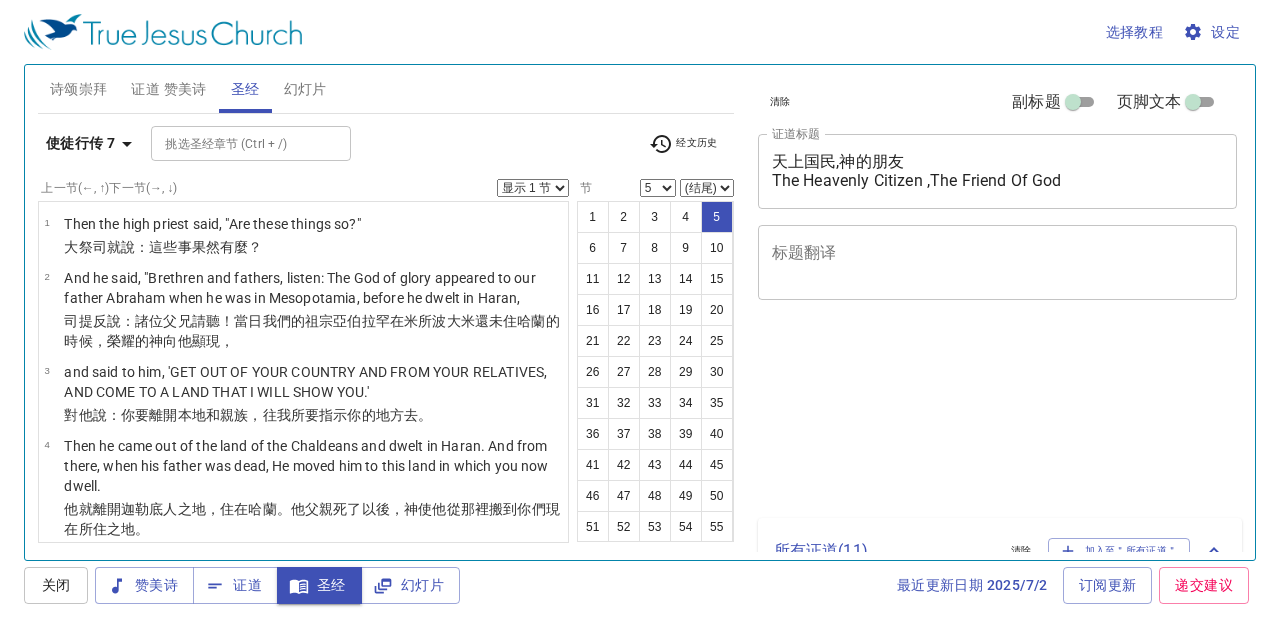 select on "5" 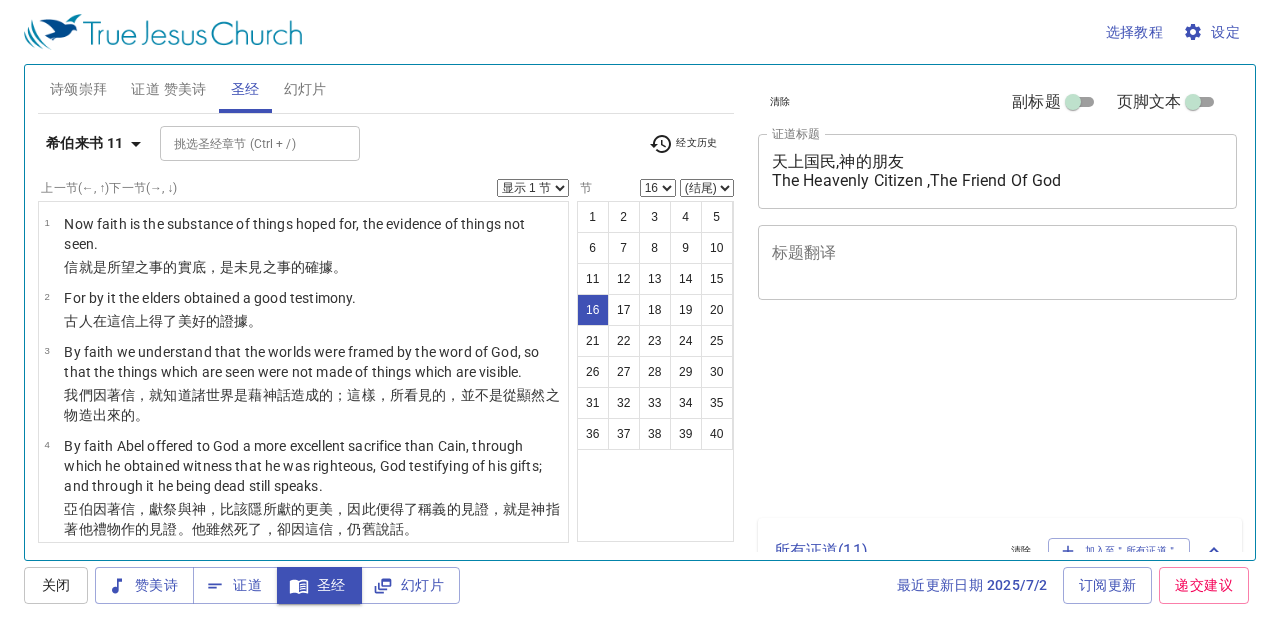 select on "16" 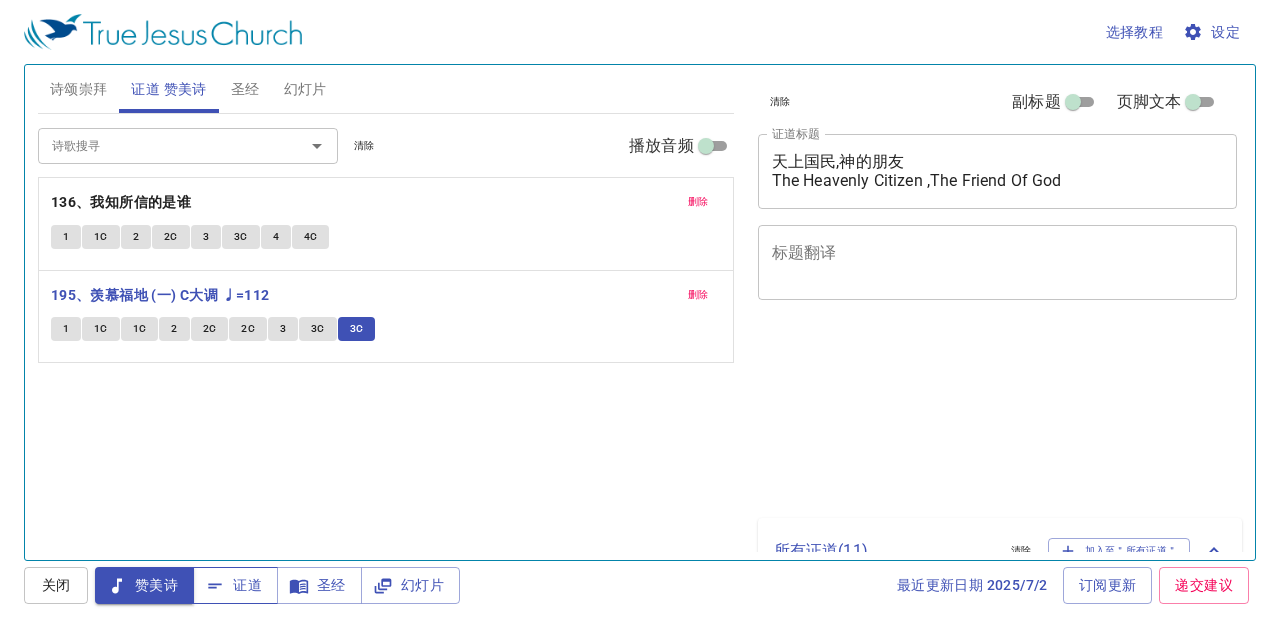 scroll, scrollTop: 0, scrollLeft: 0, axis: both 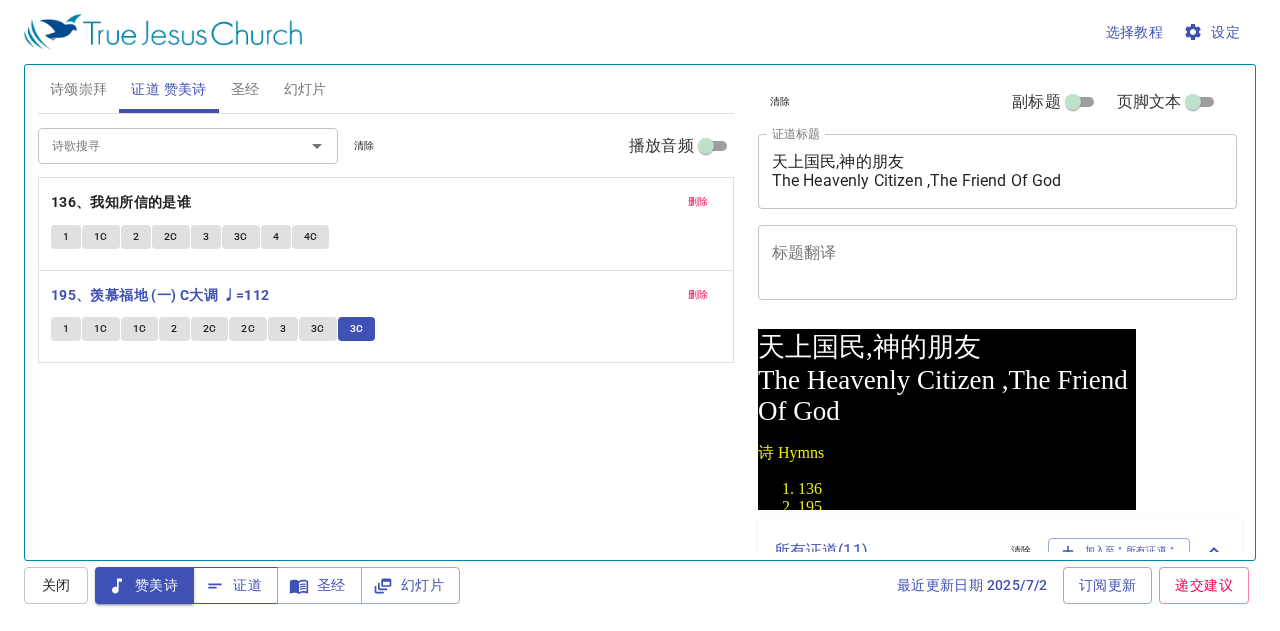 click on "证道" at bounding box center (235, 585) 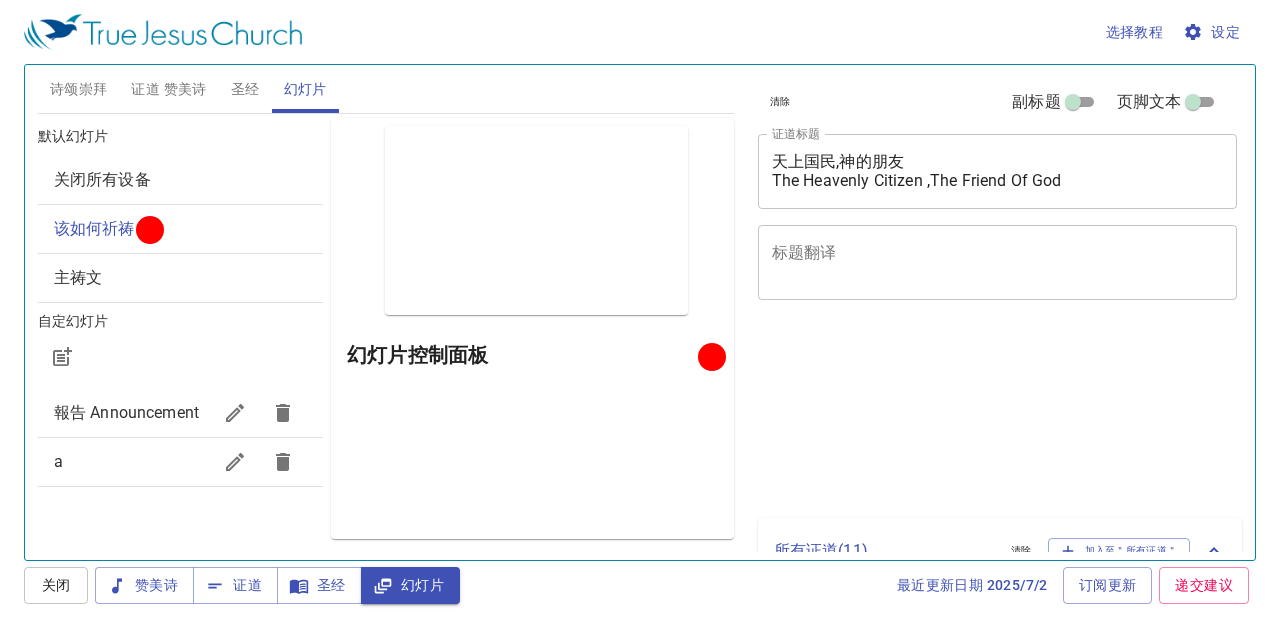 scroll, scrollTop: 0, scrollLeft: 0, axis: both 